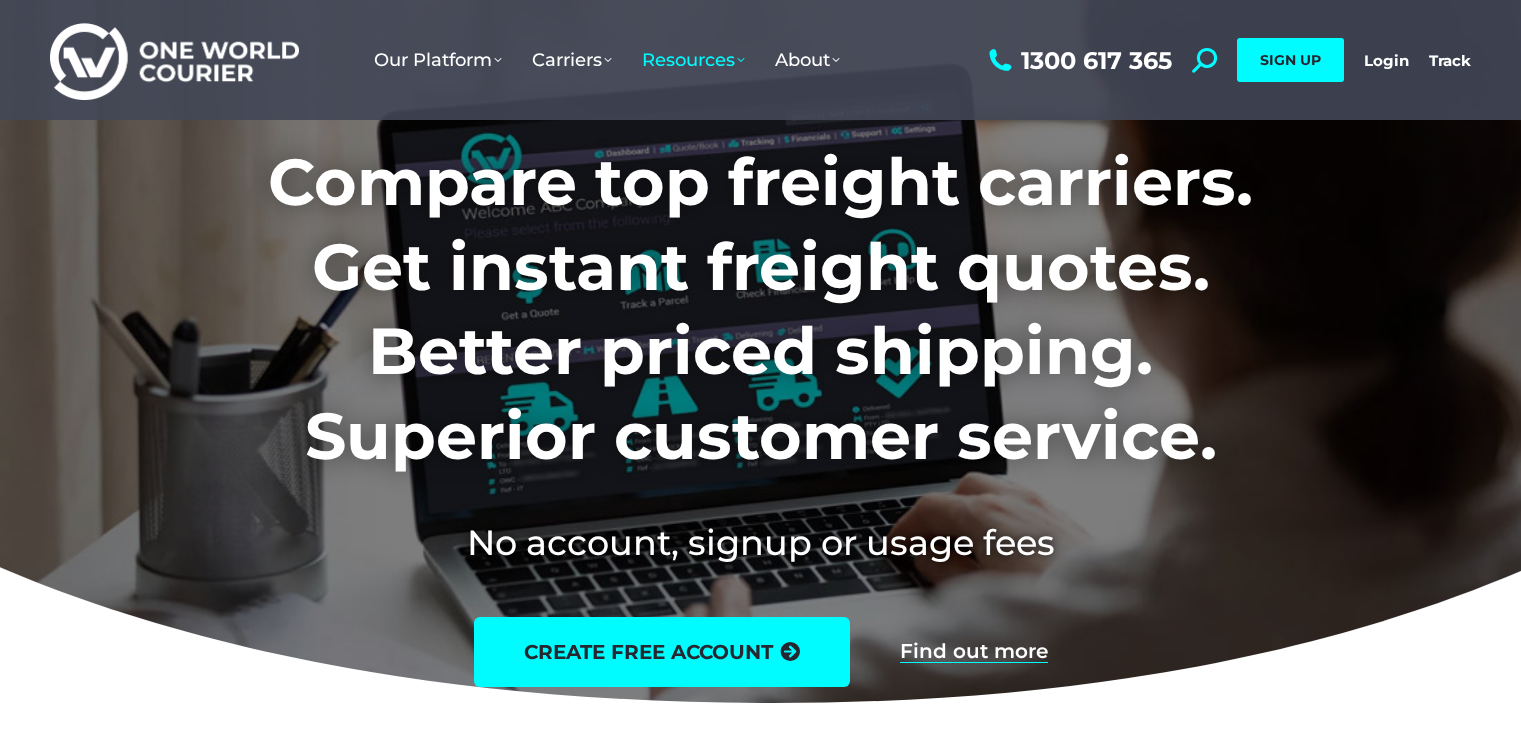 scroll, scrollTop: 0, scrollLeft: 0, axis: both 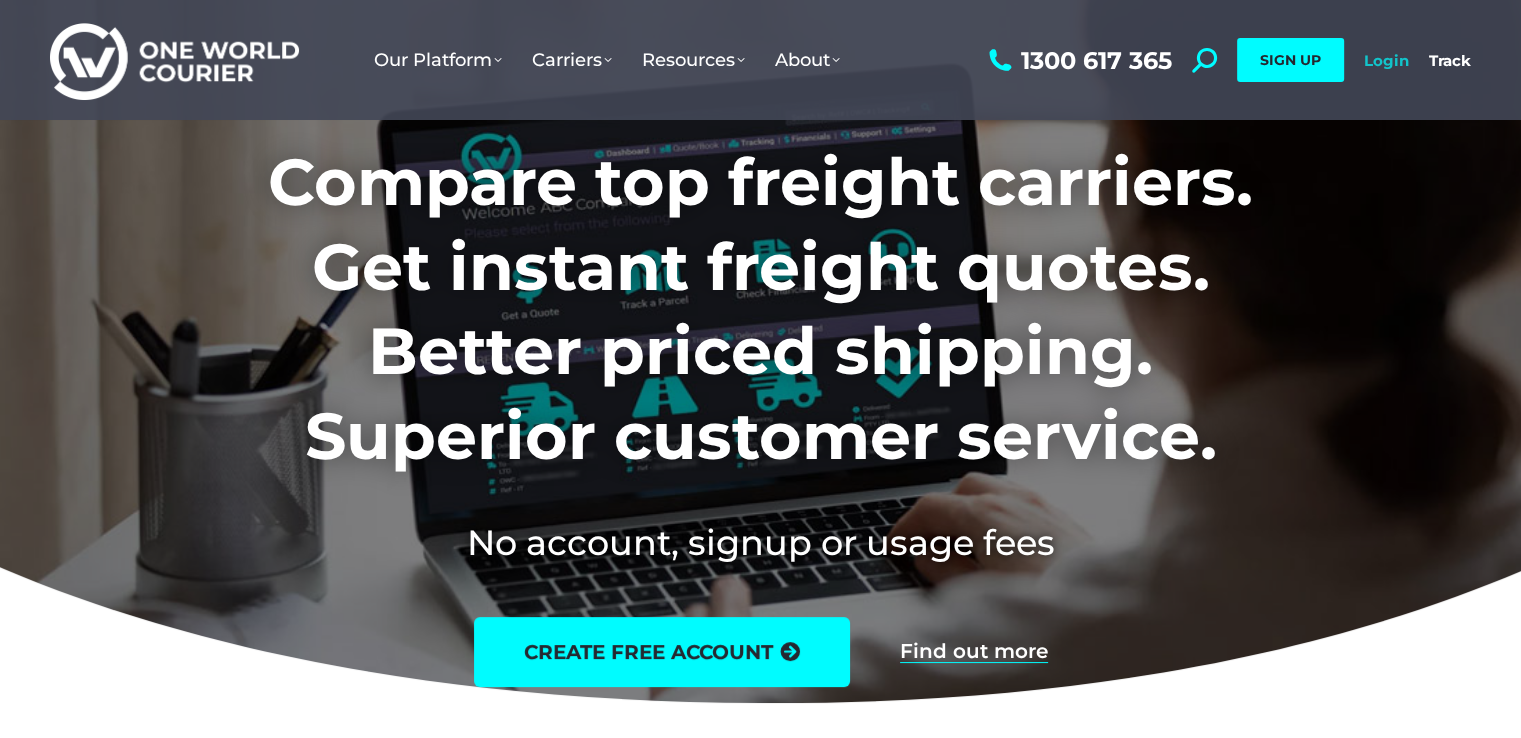 click on "Login" at bounding box center (1386, 60) 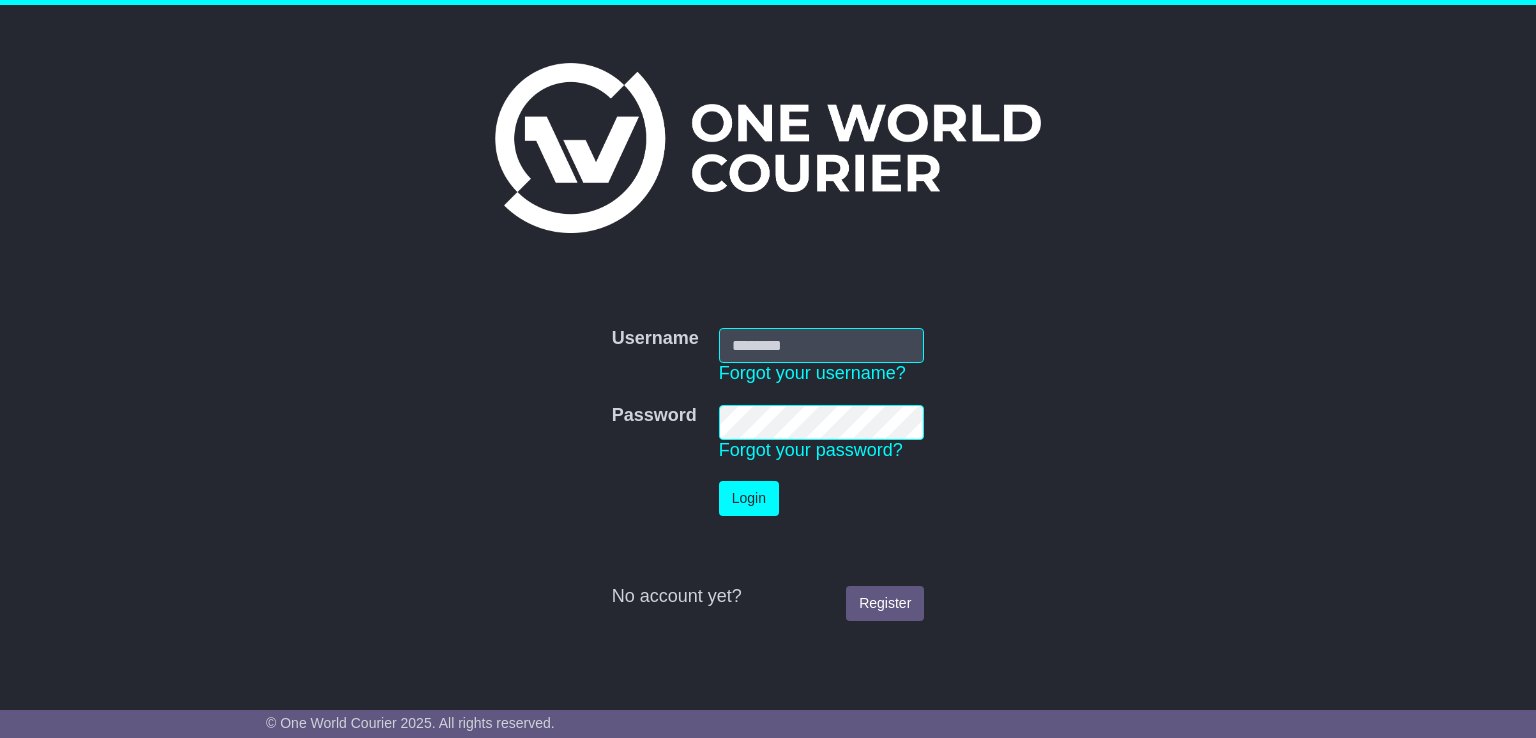 scroll, scrollTop: 0, scrollLeft: 0, axis: both 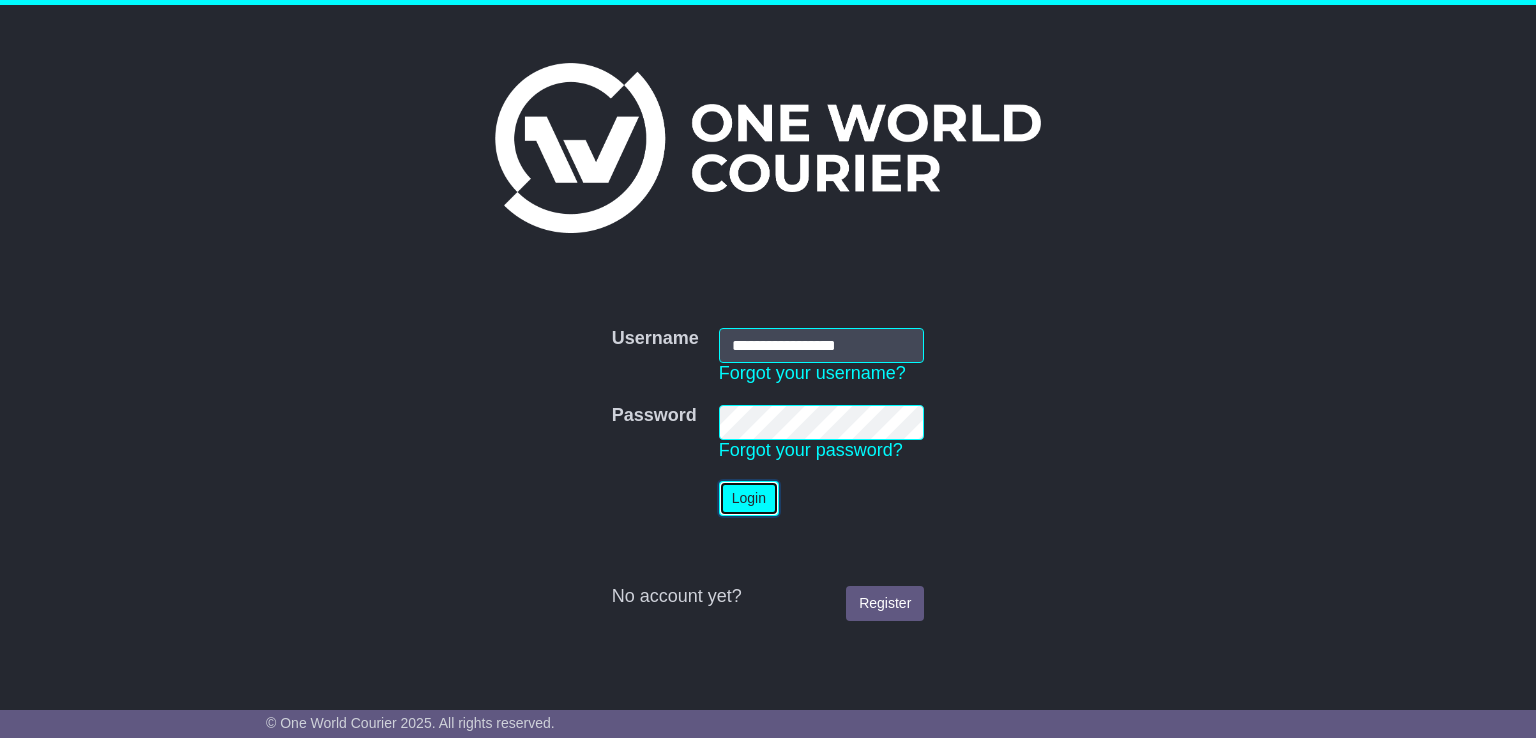 click on "Login" at bounding box center (749, 498) 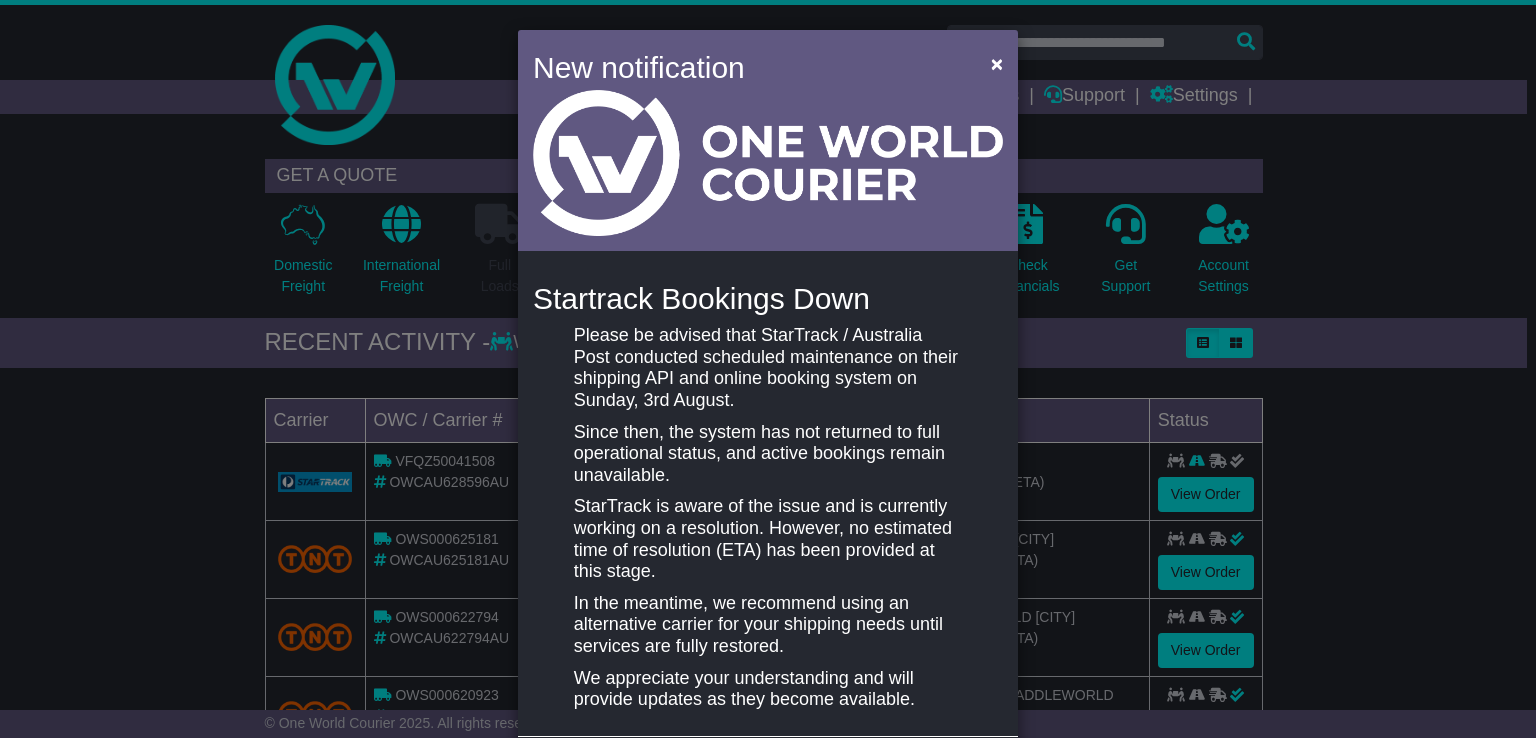 scroll, scrollTop: 0, scrollLeft: 0, axis: both 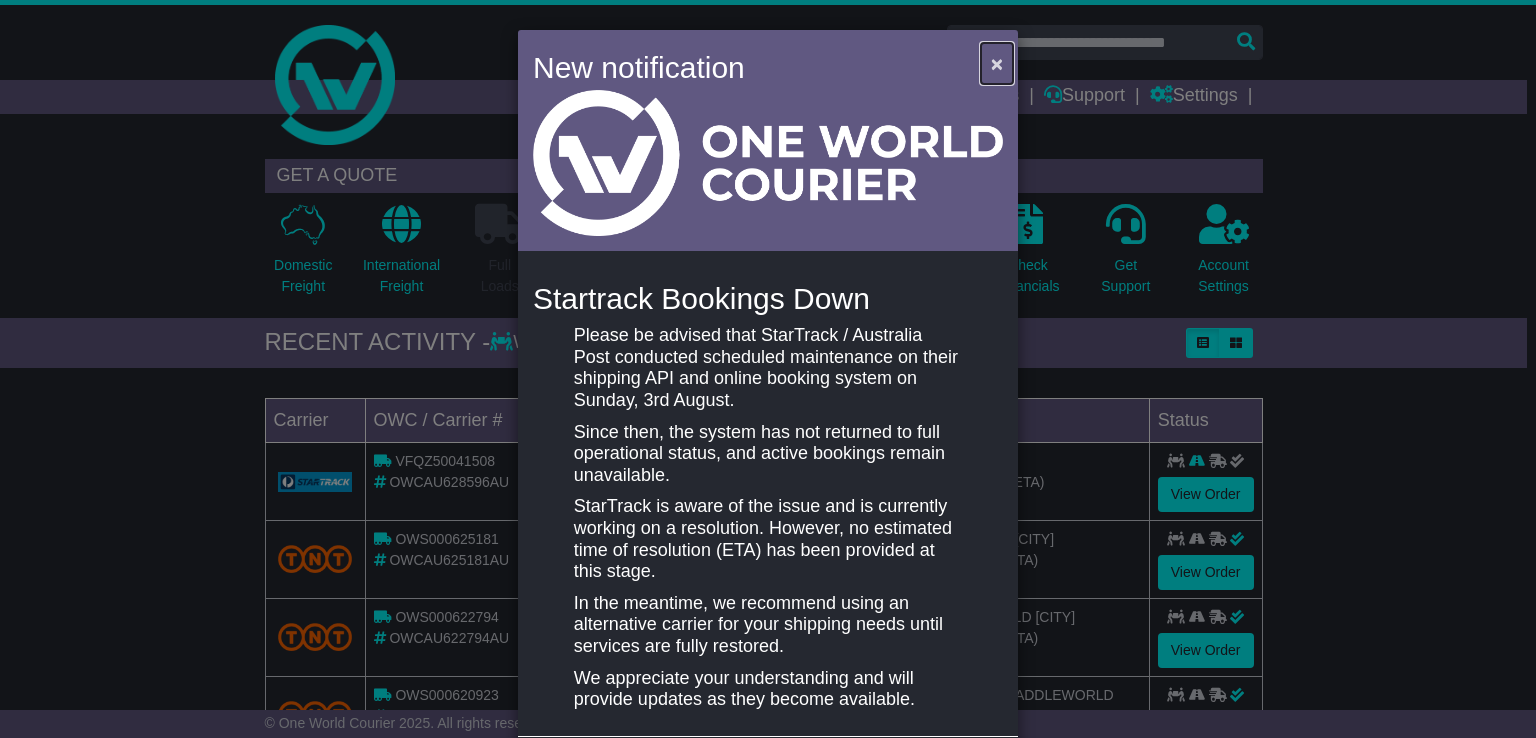 click on "×" at bounding box center (997, 63) 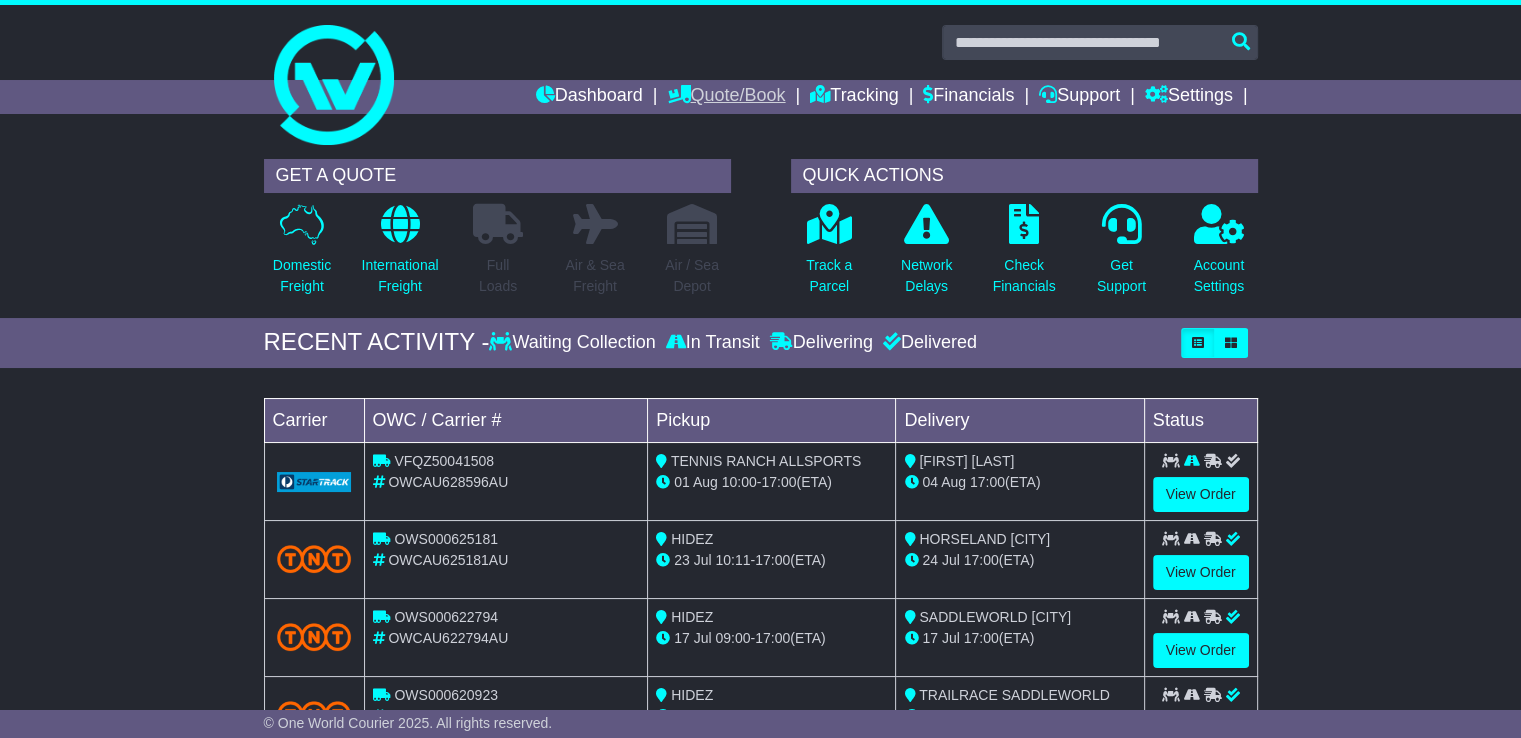 click at bounding box center [678, 94] 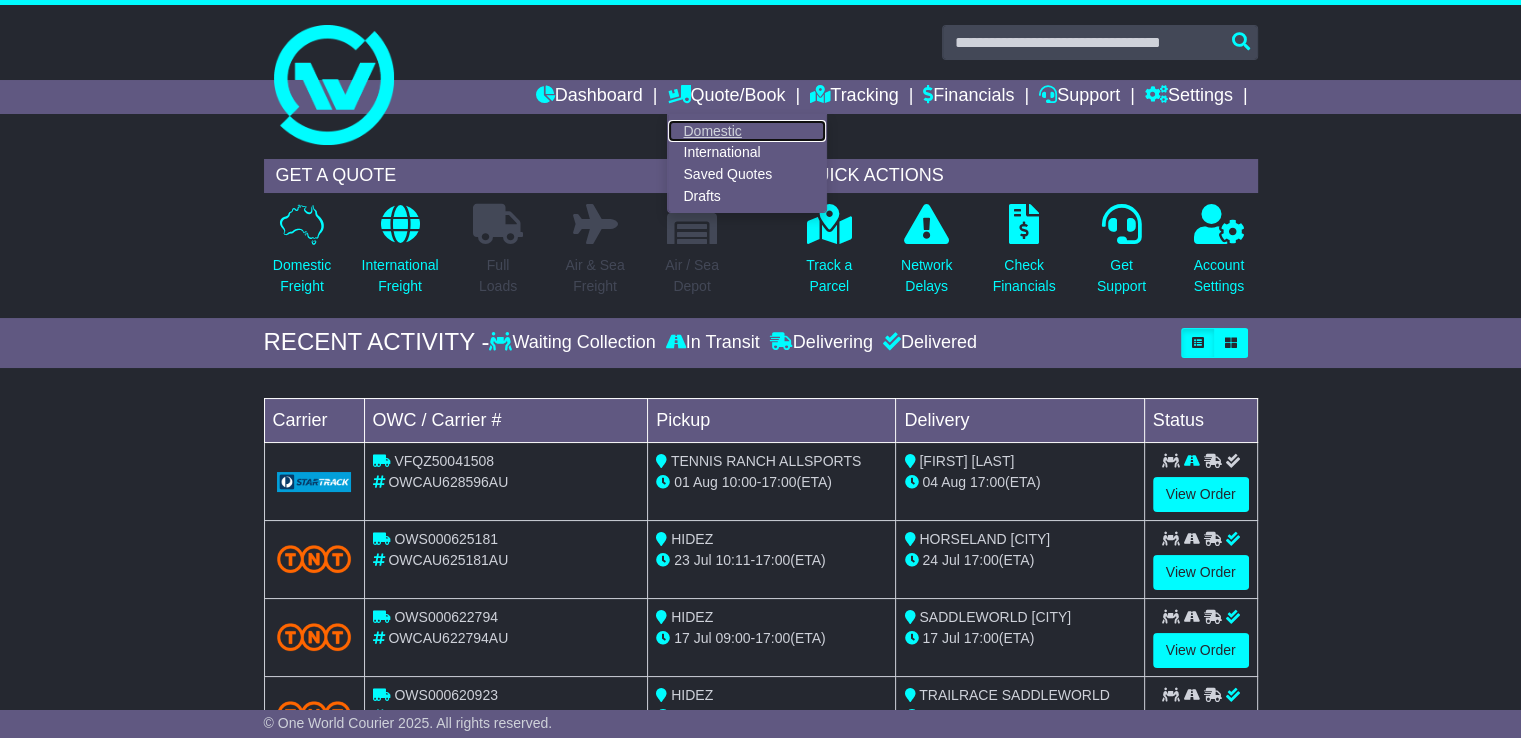 click on "Domestic" at bounding box center [747, 131] 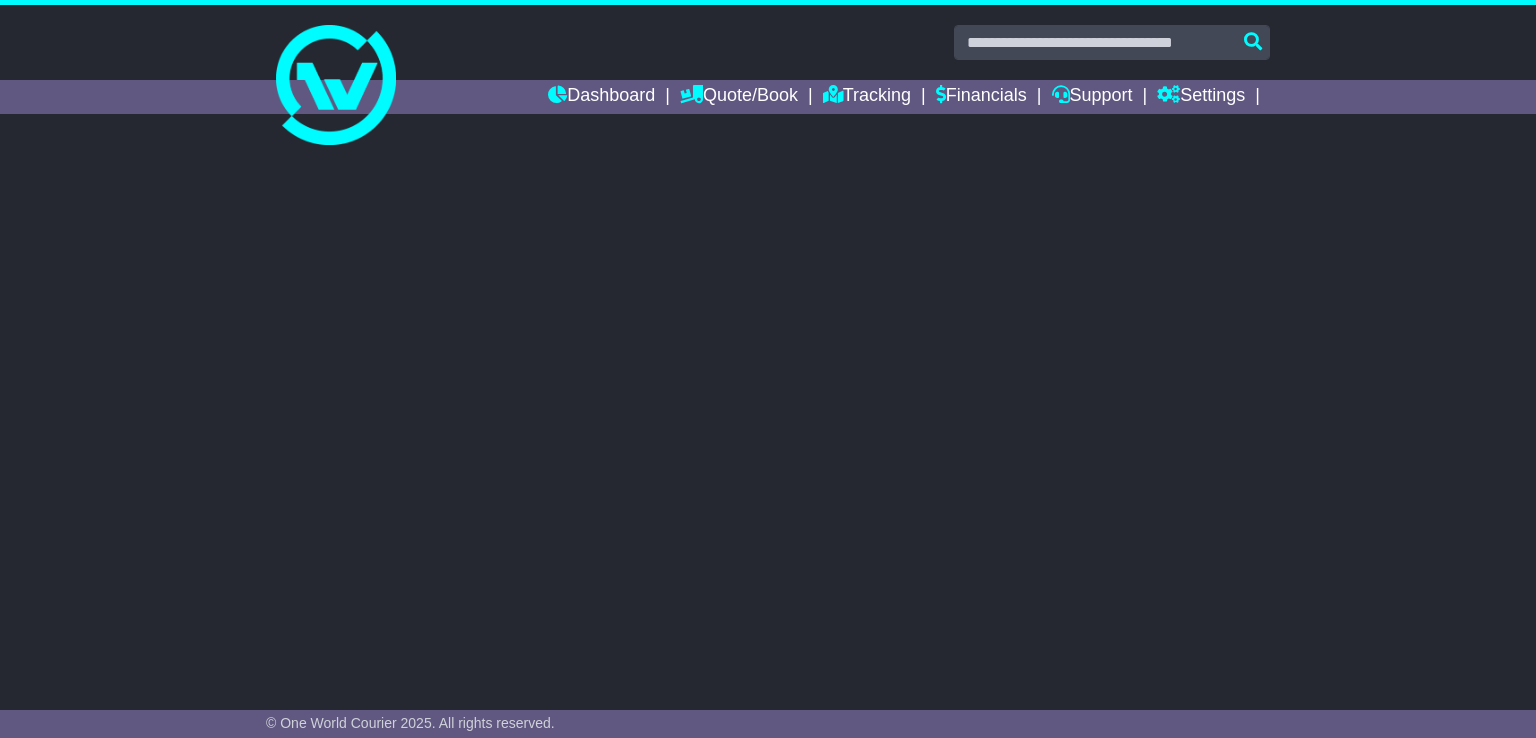scroll, scrollTop: 0, scrollLeft: 0, axis: both 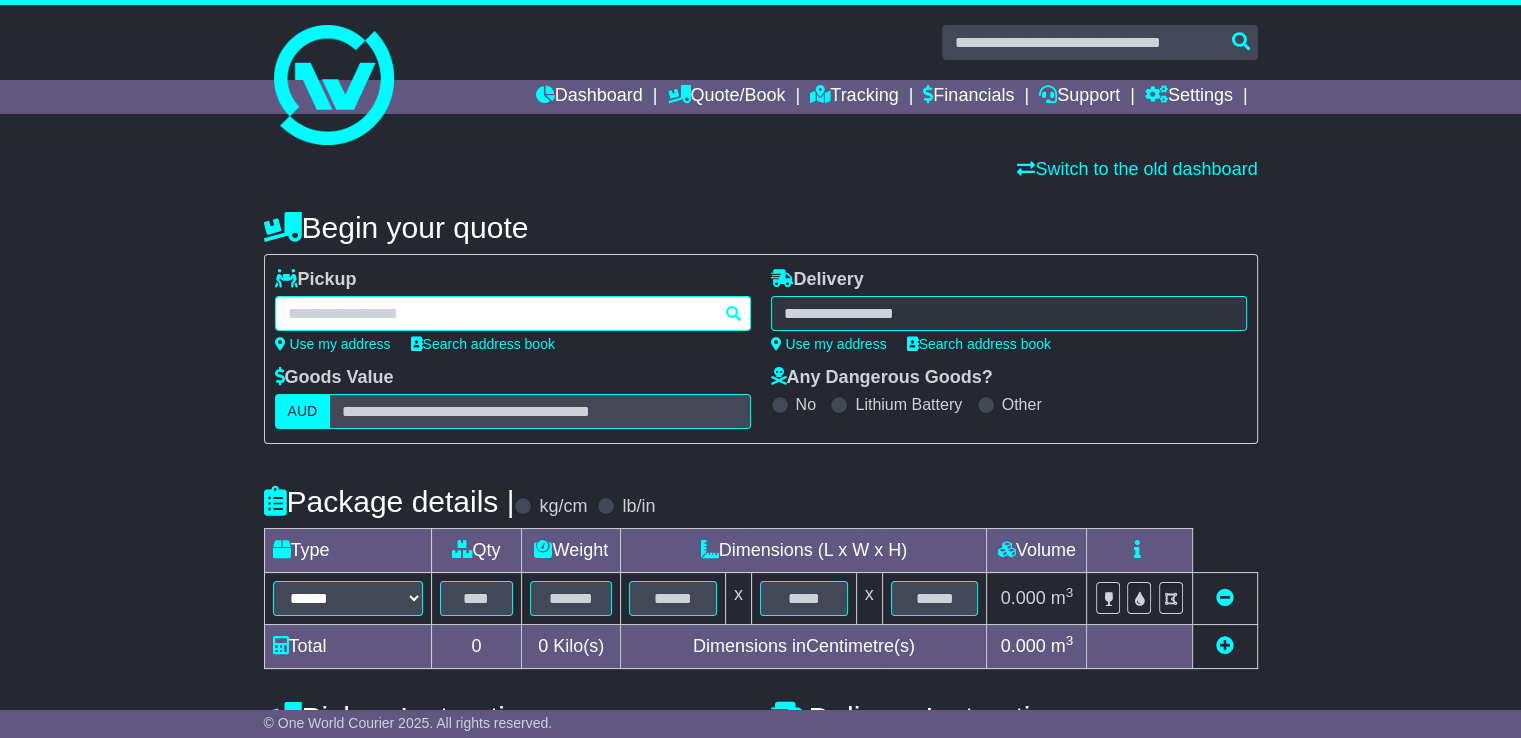 click at bounding box center [513, 313] 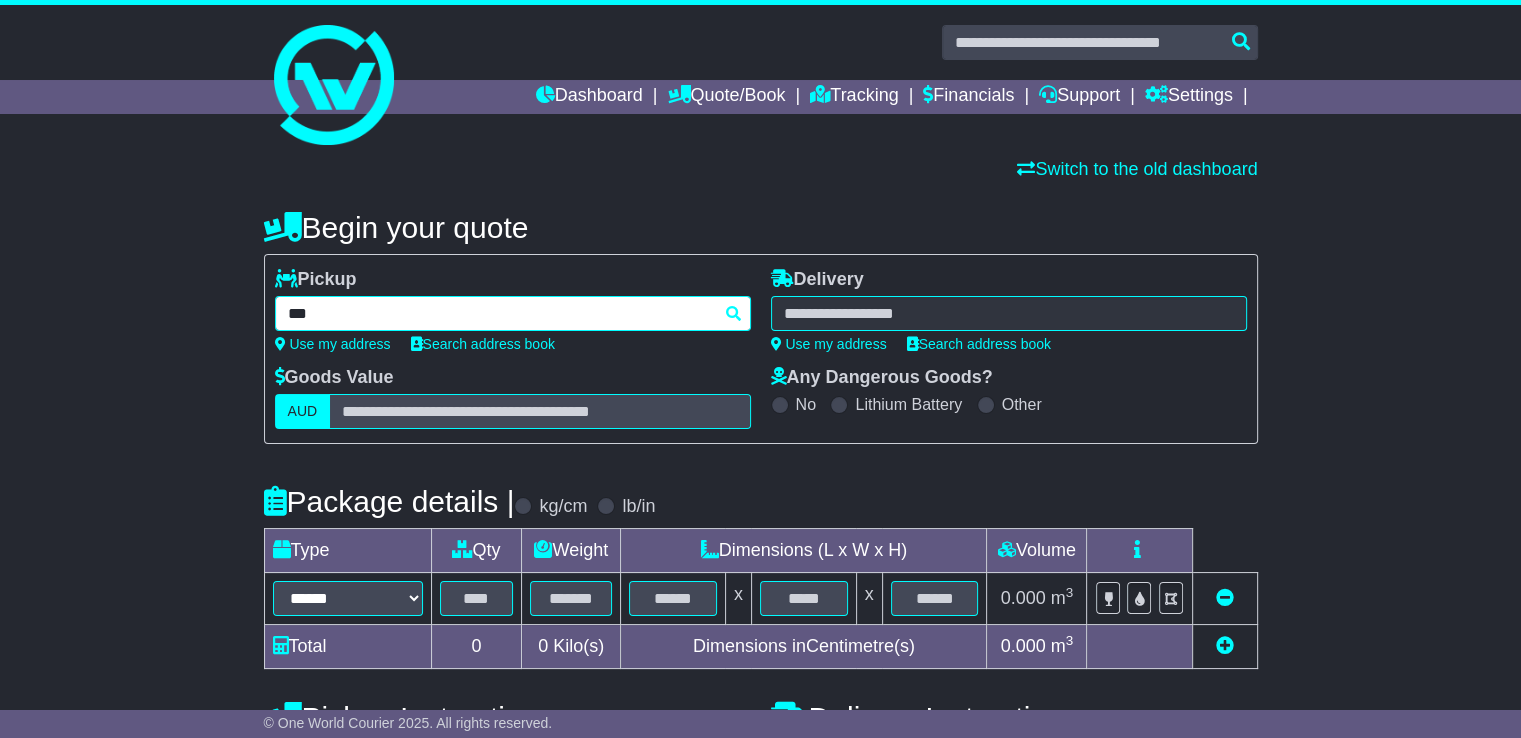 type on "****" 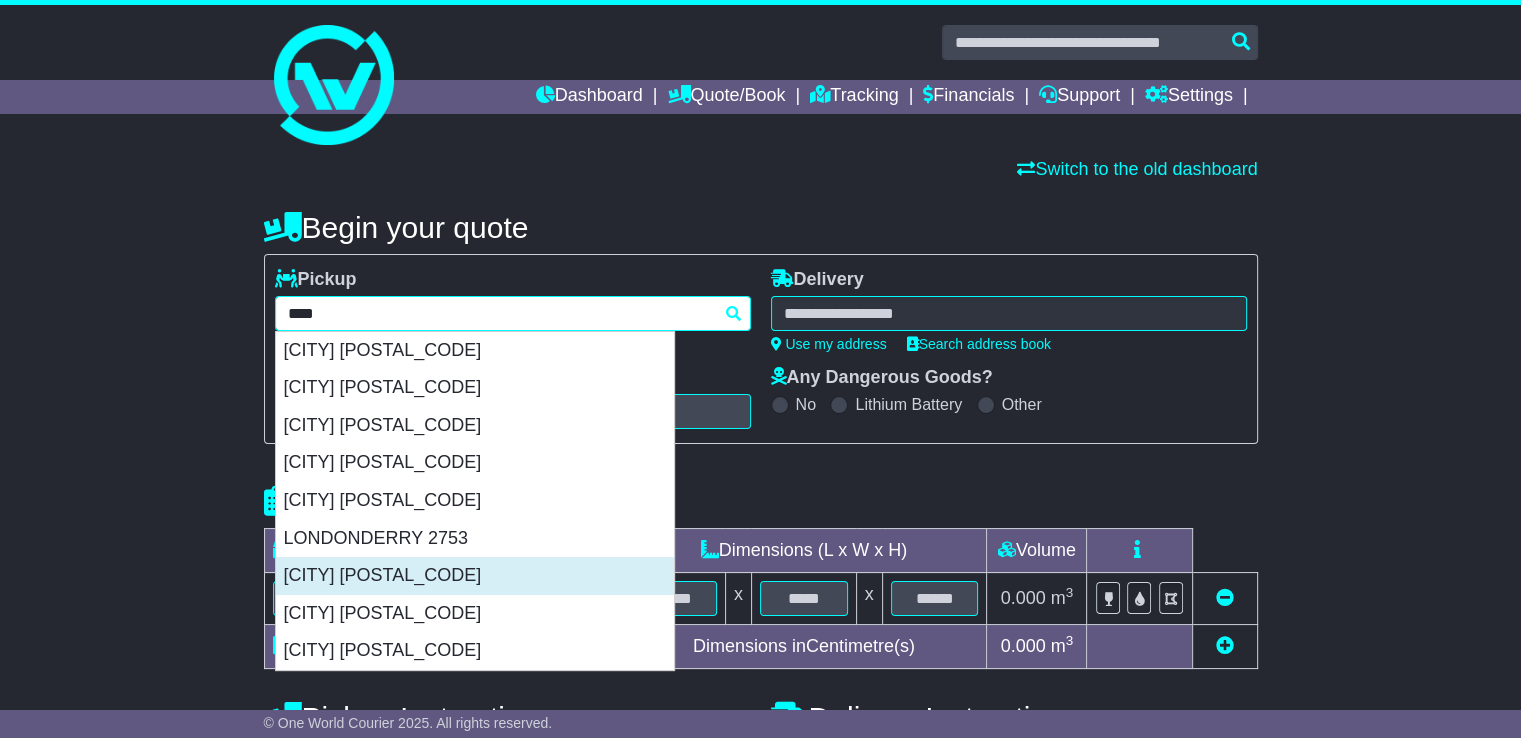 click on "[CITY] [POSTAL_CODE]" at bounding box center (475, 576) 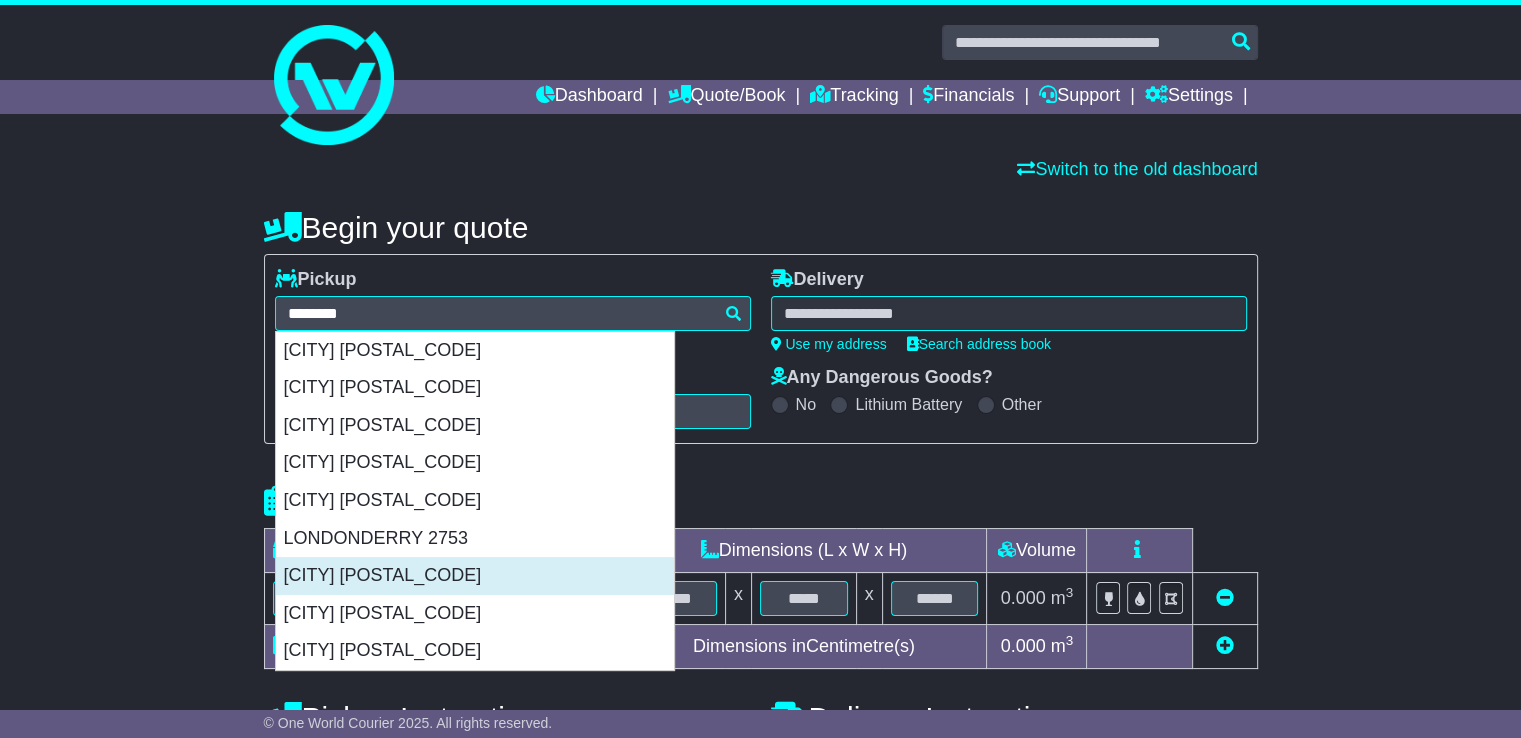 type on "**********" 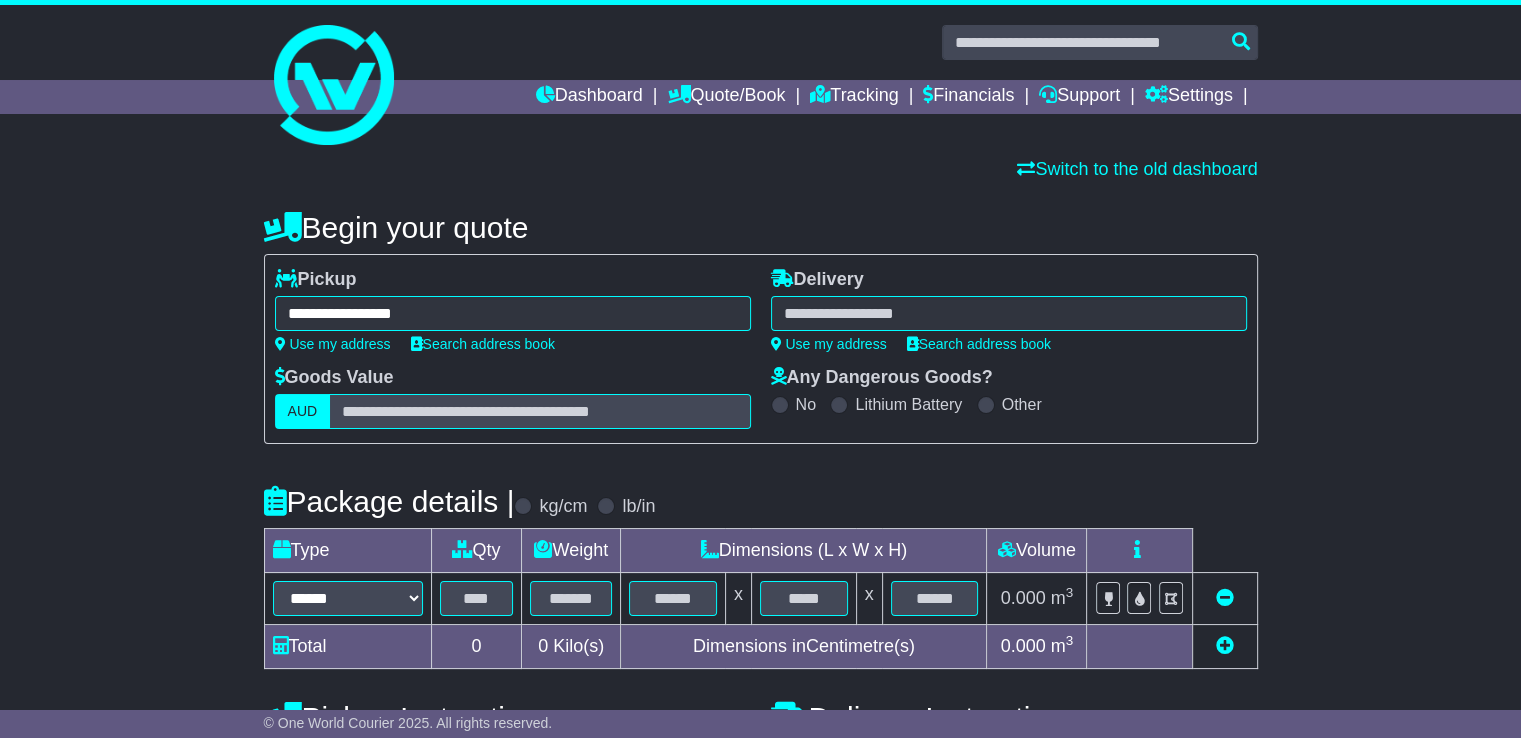click at bounding box center [1009, 313] 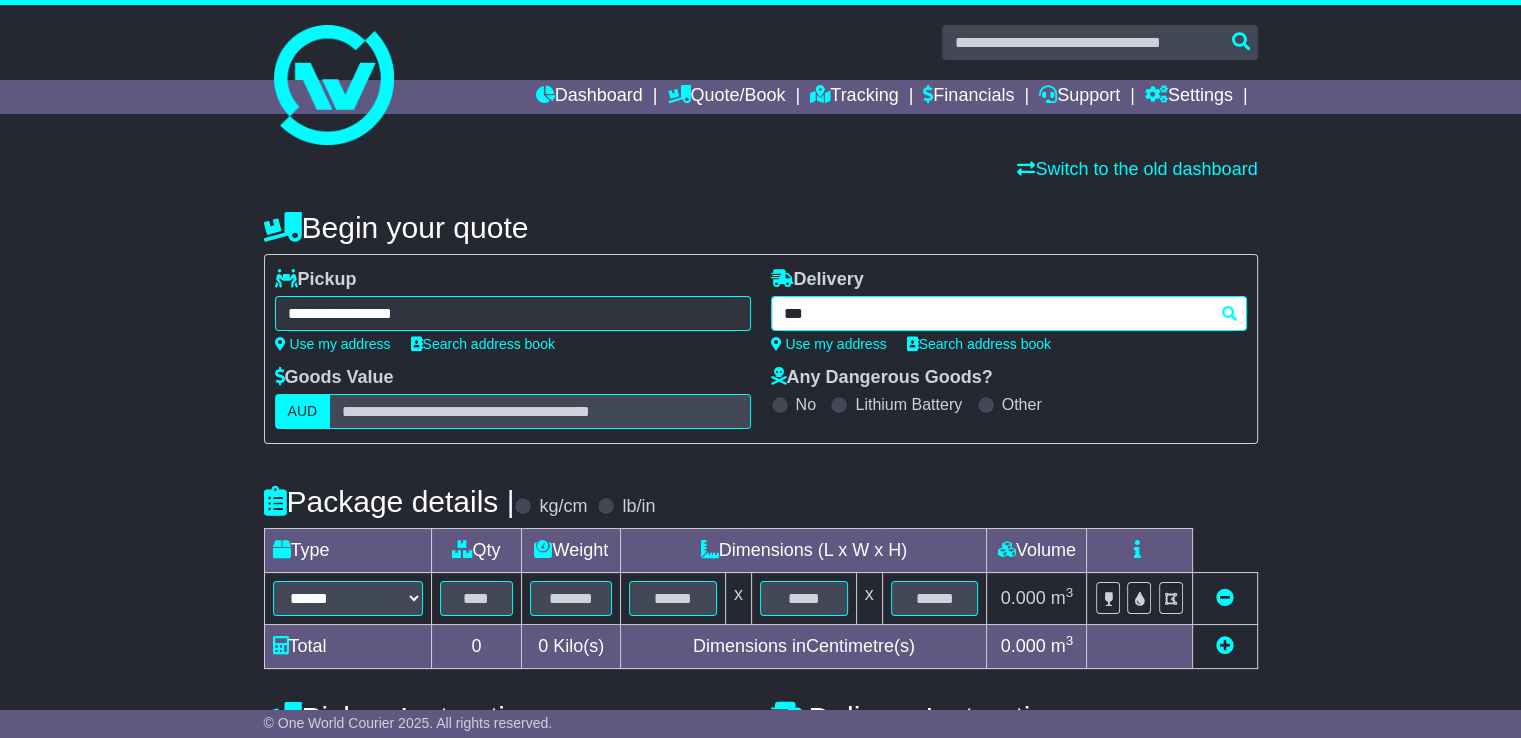 type on "****" 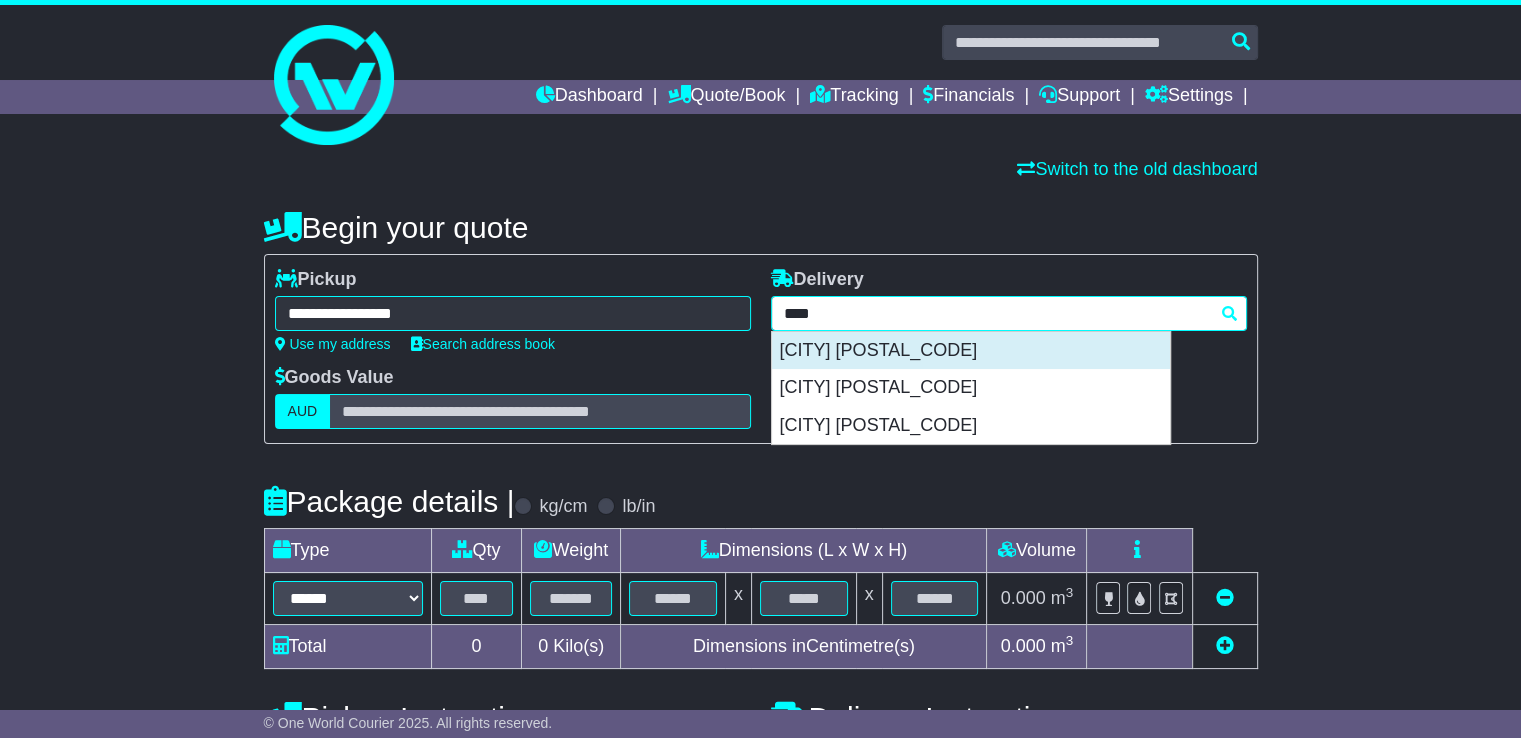 click on "[CITY] [POSTAL_CODE]" at bounding box center [971, 351] 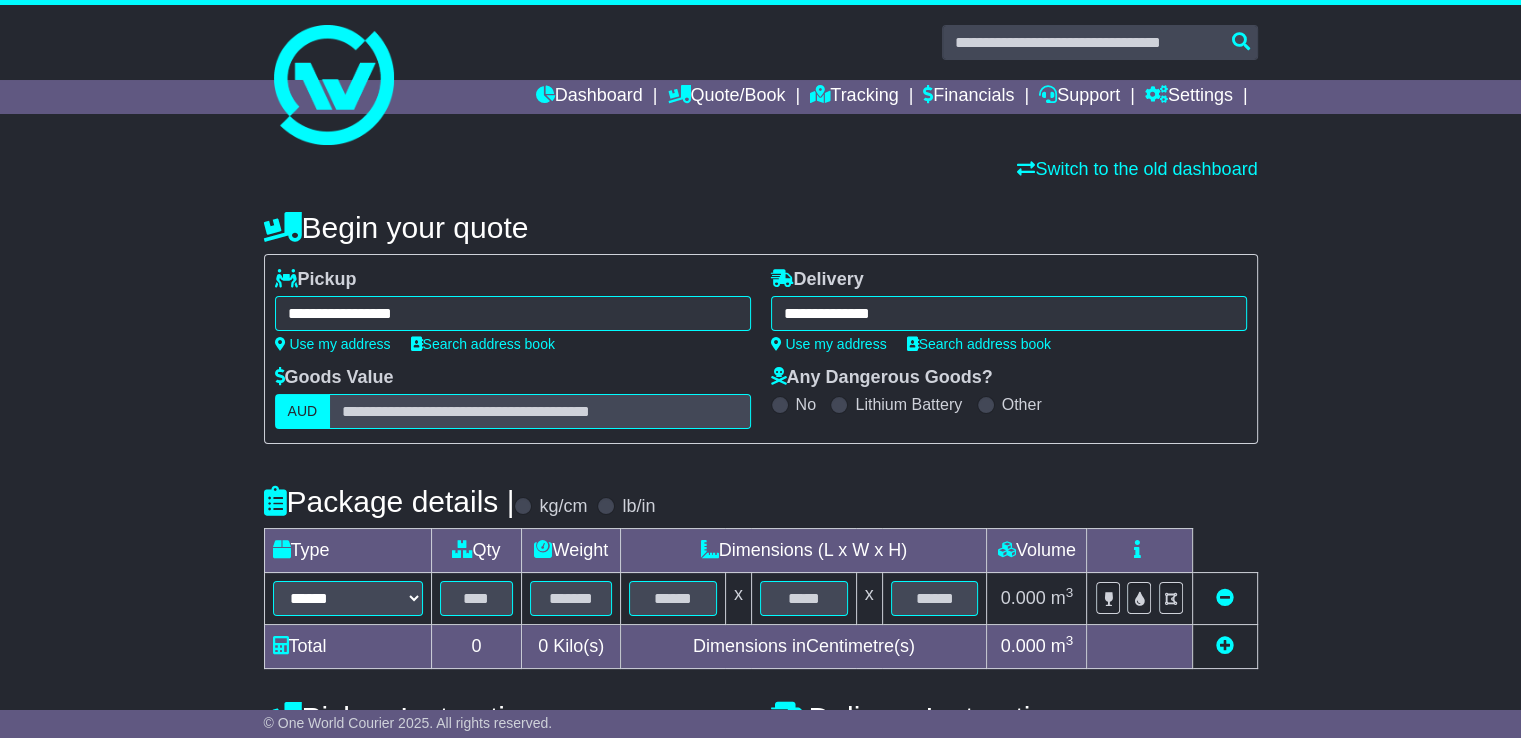 type on "**********" 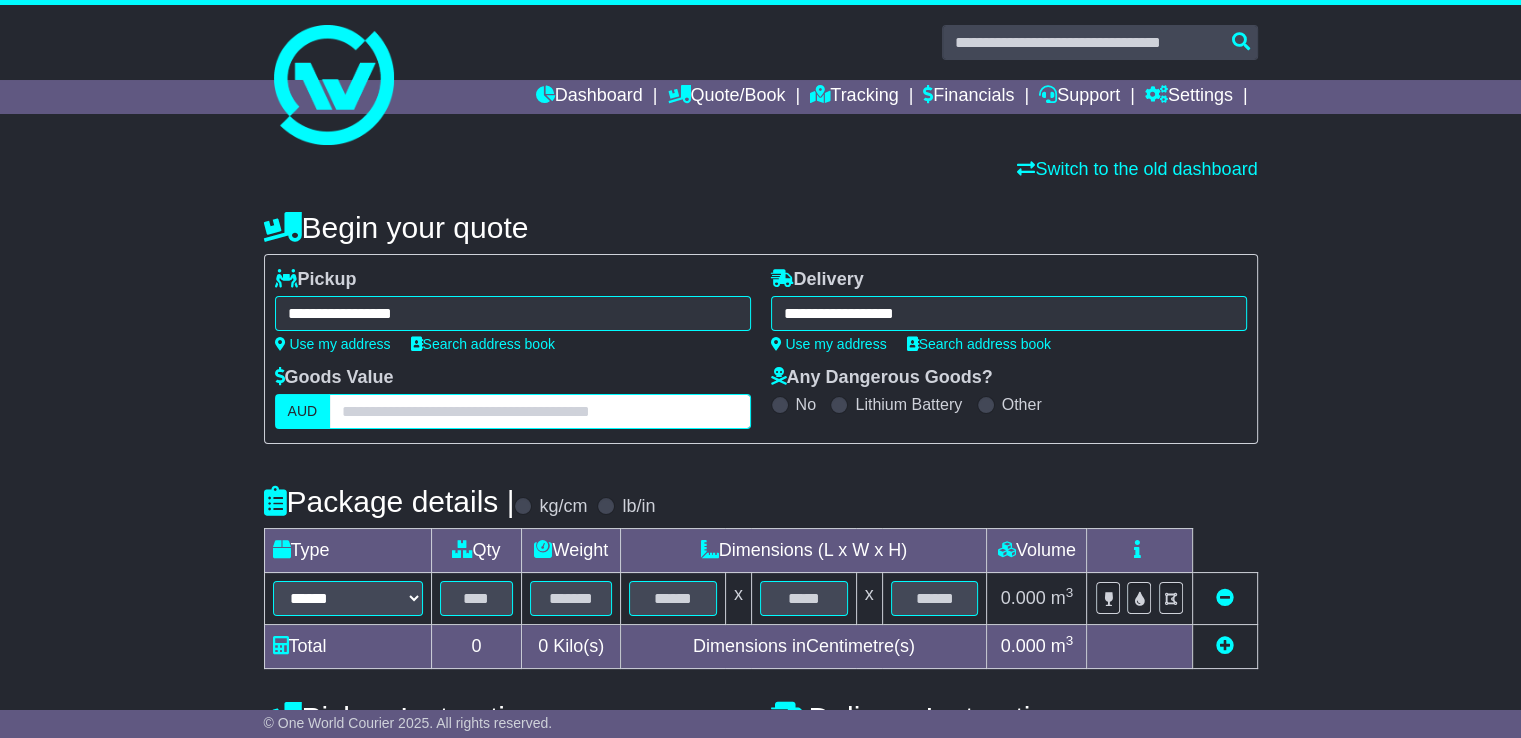 click at bounding box center (539, 411) 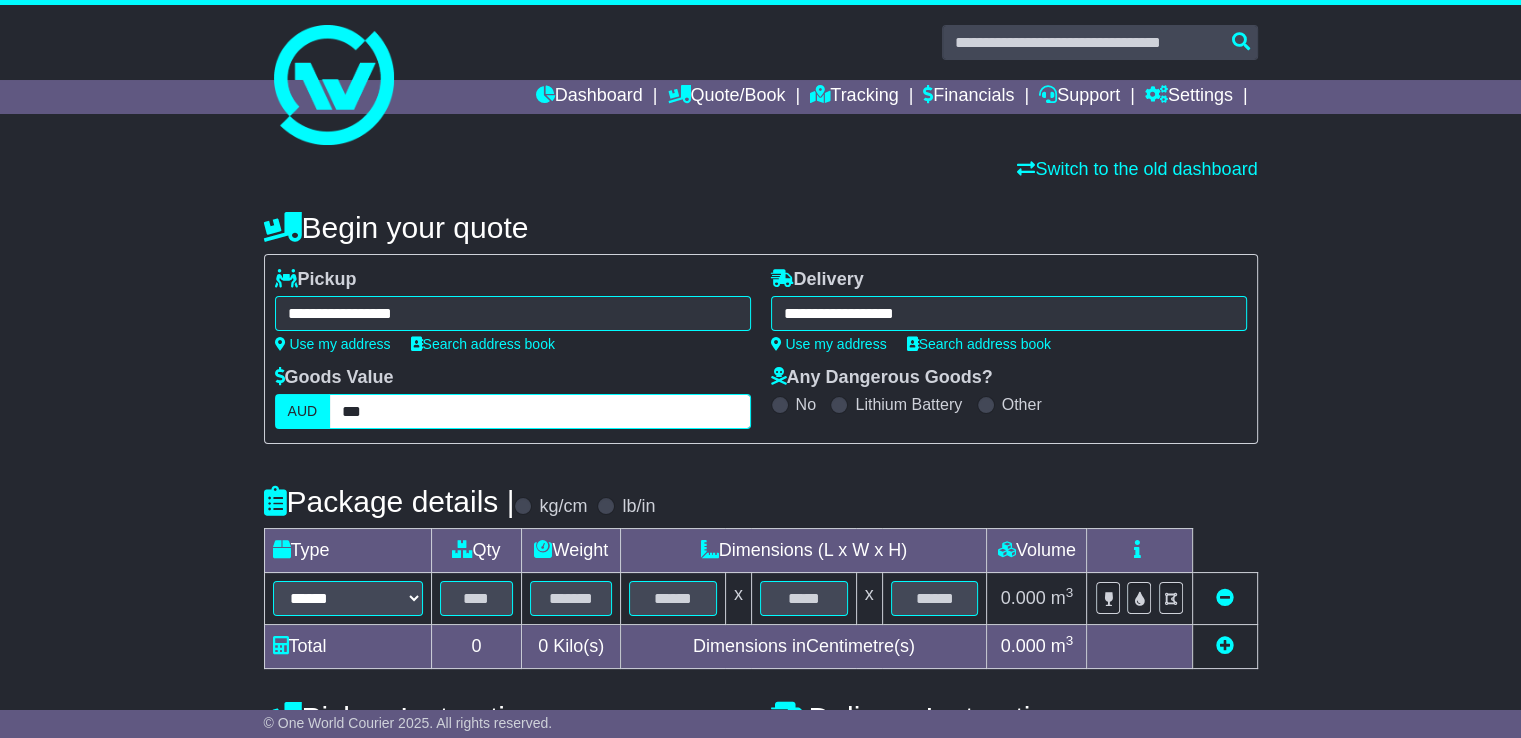 type on "***" 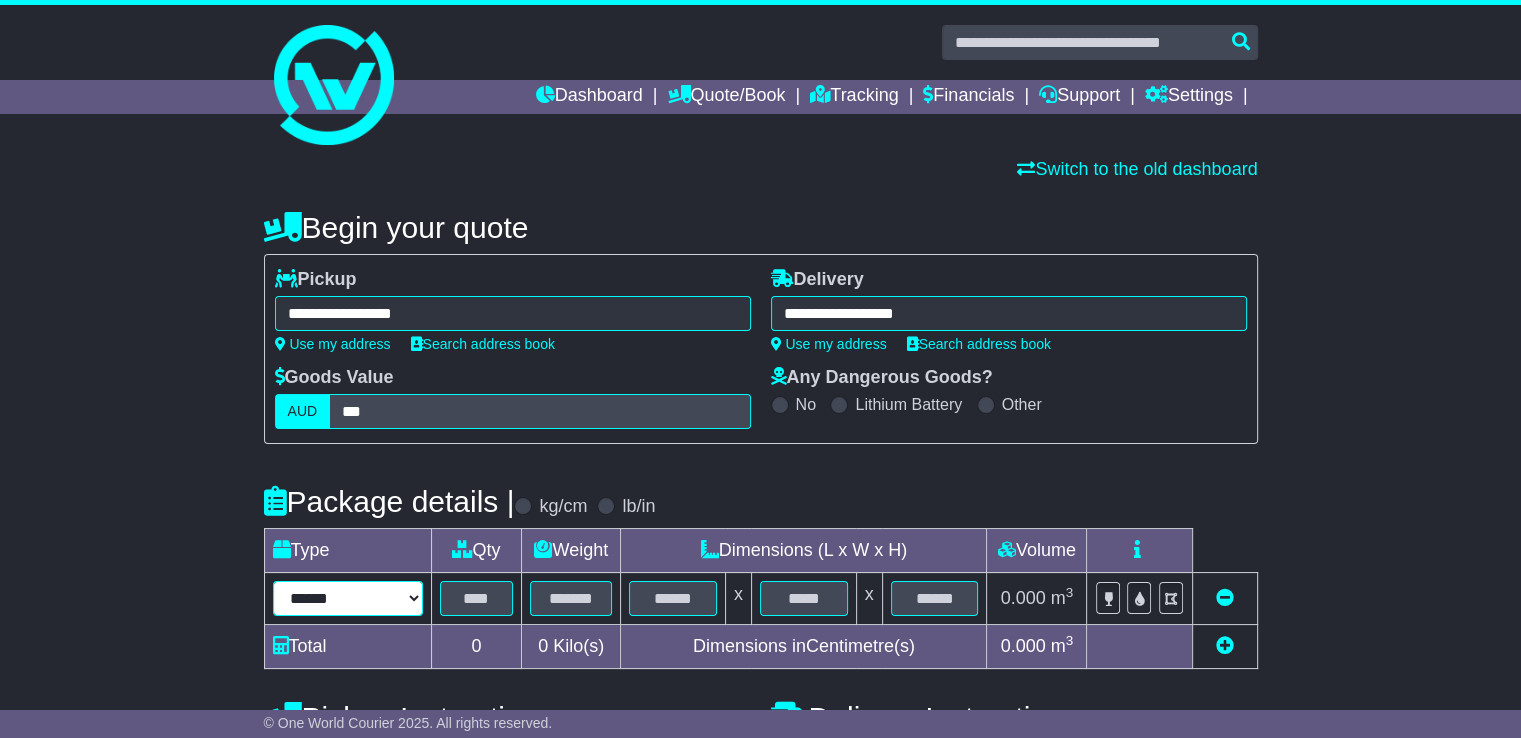 click on "****** ****** *** ******** ***** **** **** ****** *** *******" at bounding box center [348, 598] 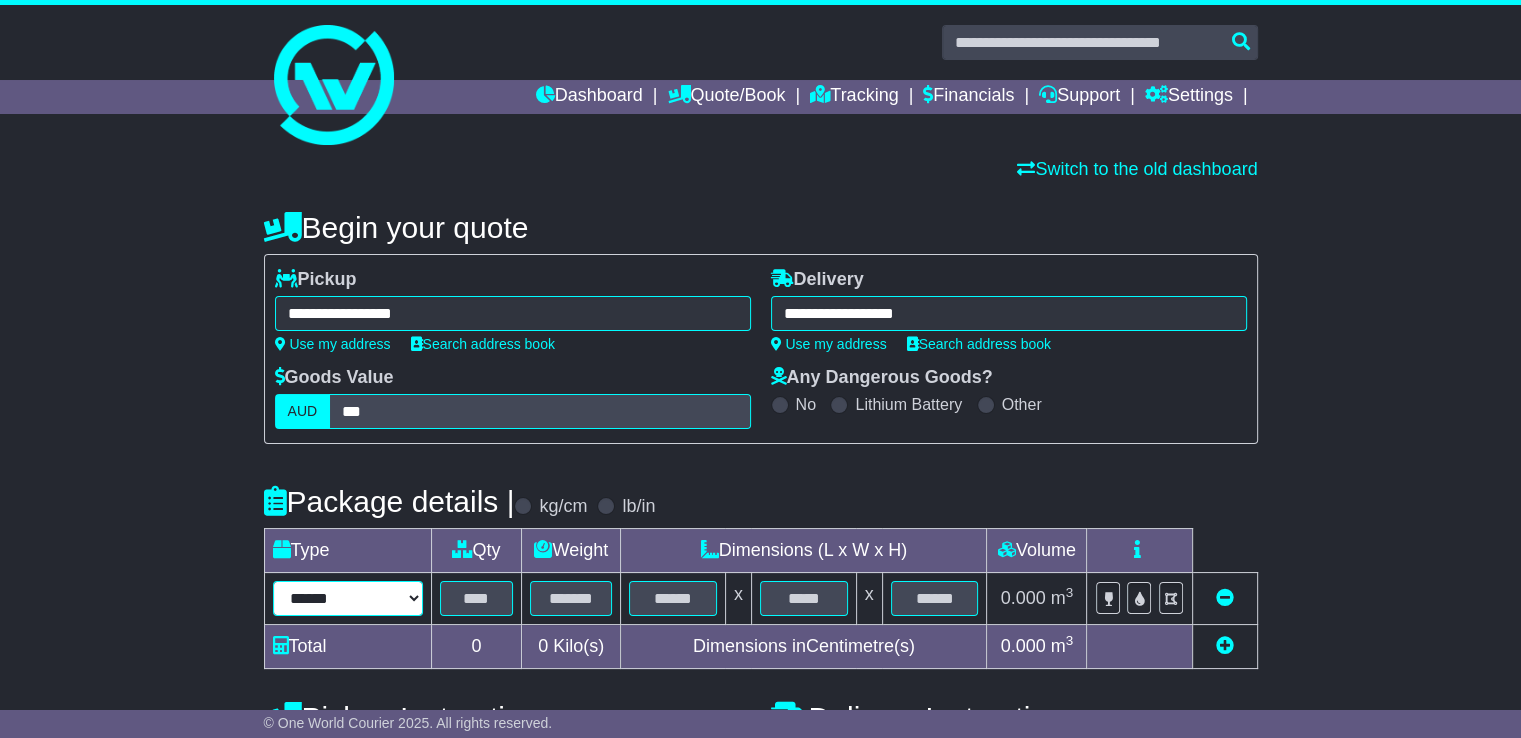 select on "*****" 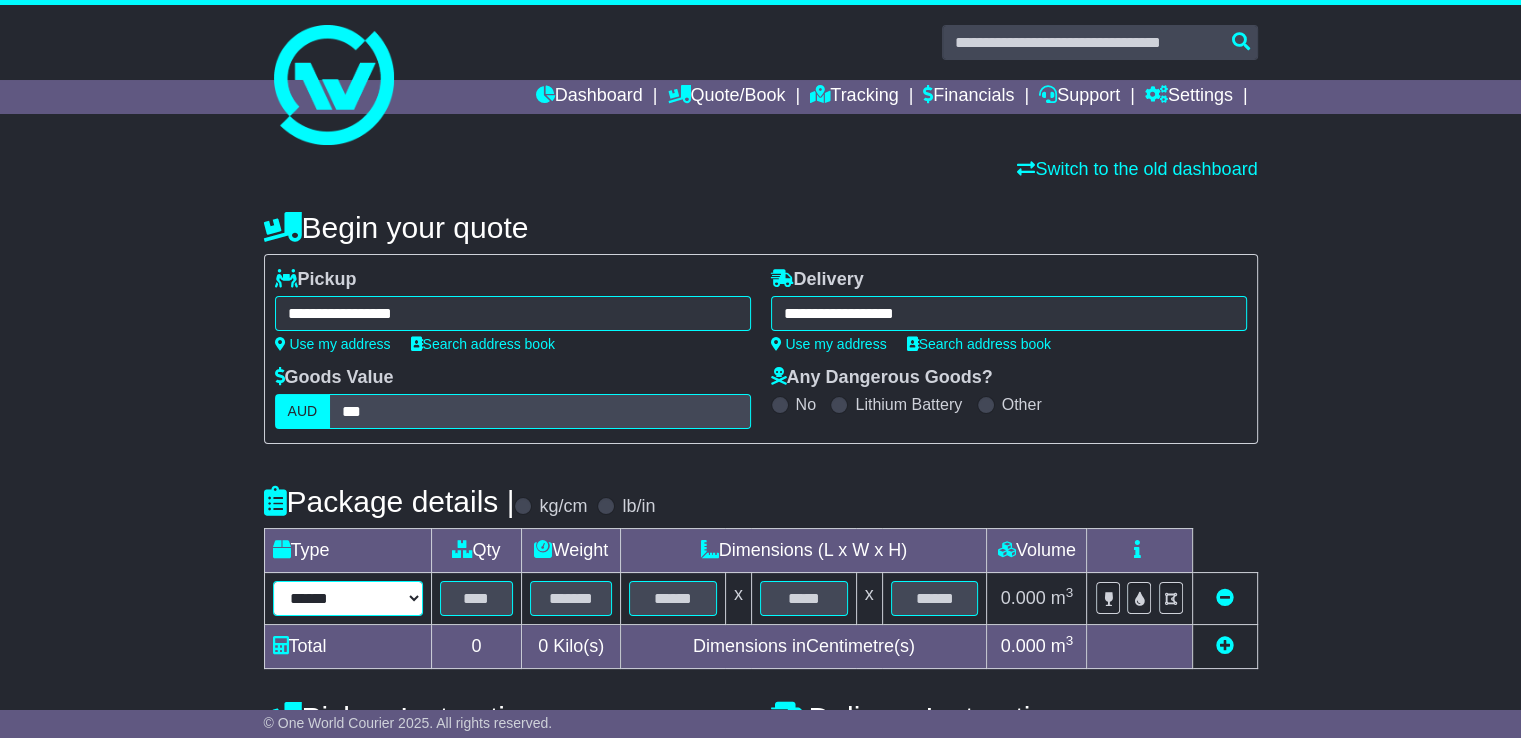 click on "****** ****** *** ******** ***** **** **** ****** *** *******" at bounding box center (348, 598) 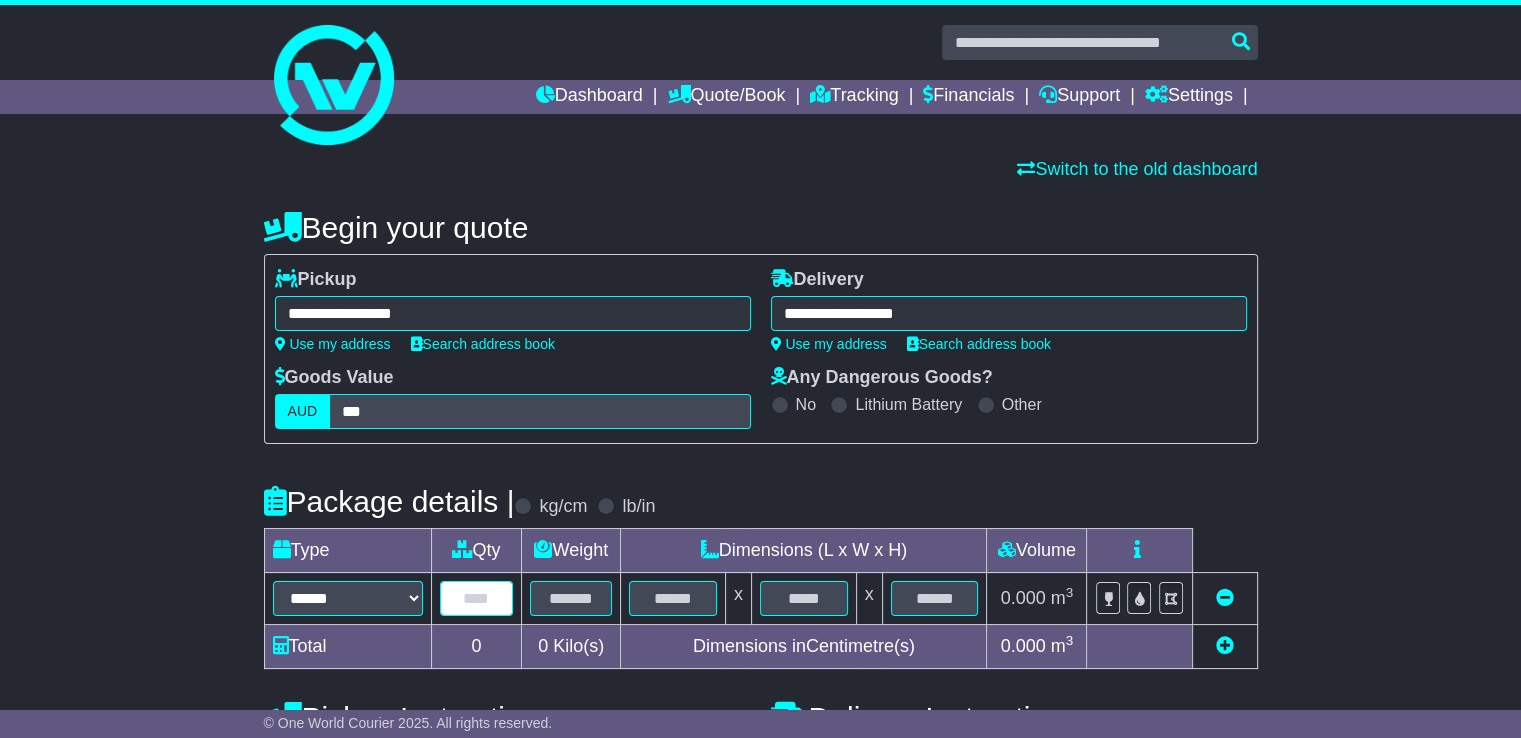 click at bounding box center [477, 598] 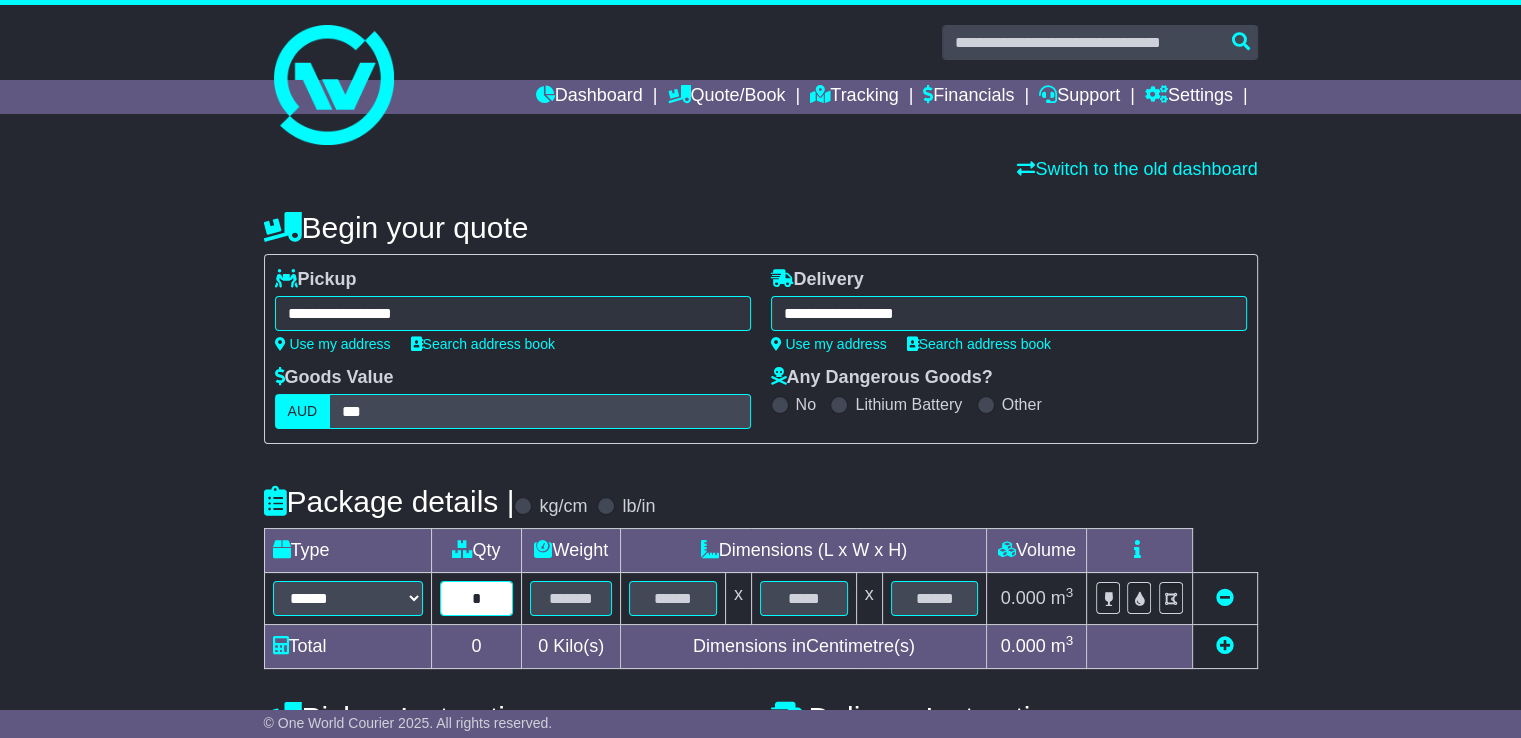 type on "*" 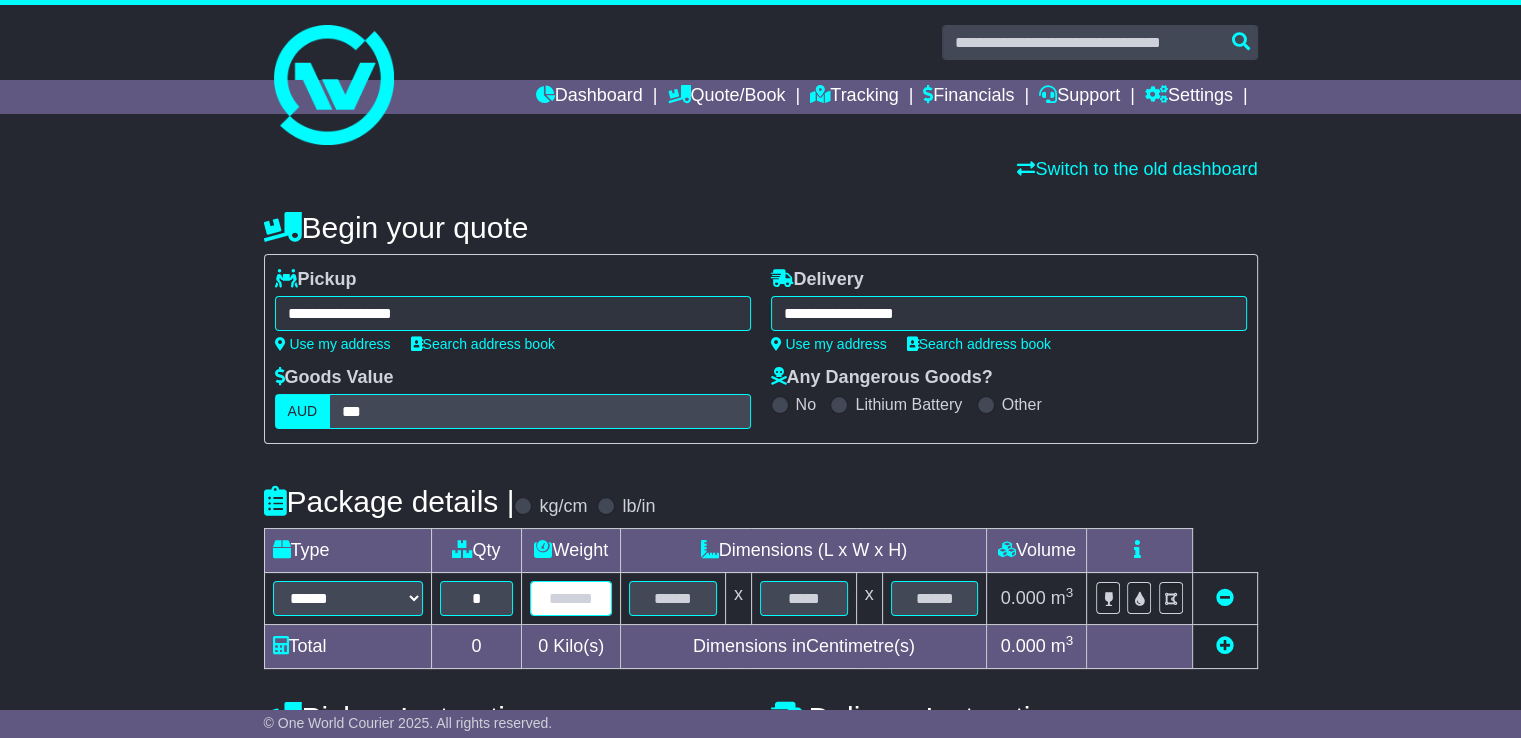 click at bounding box center [571, 598] 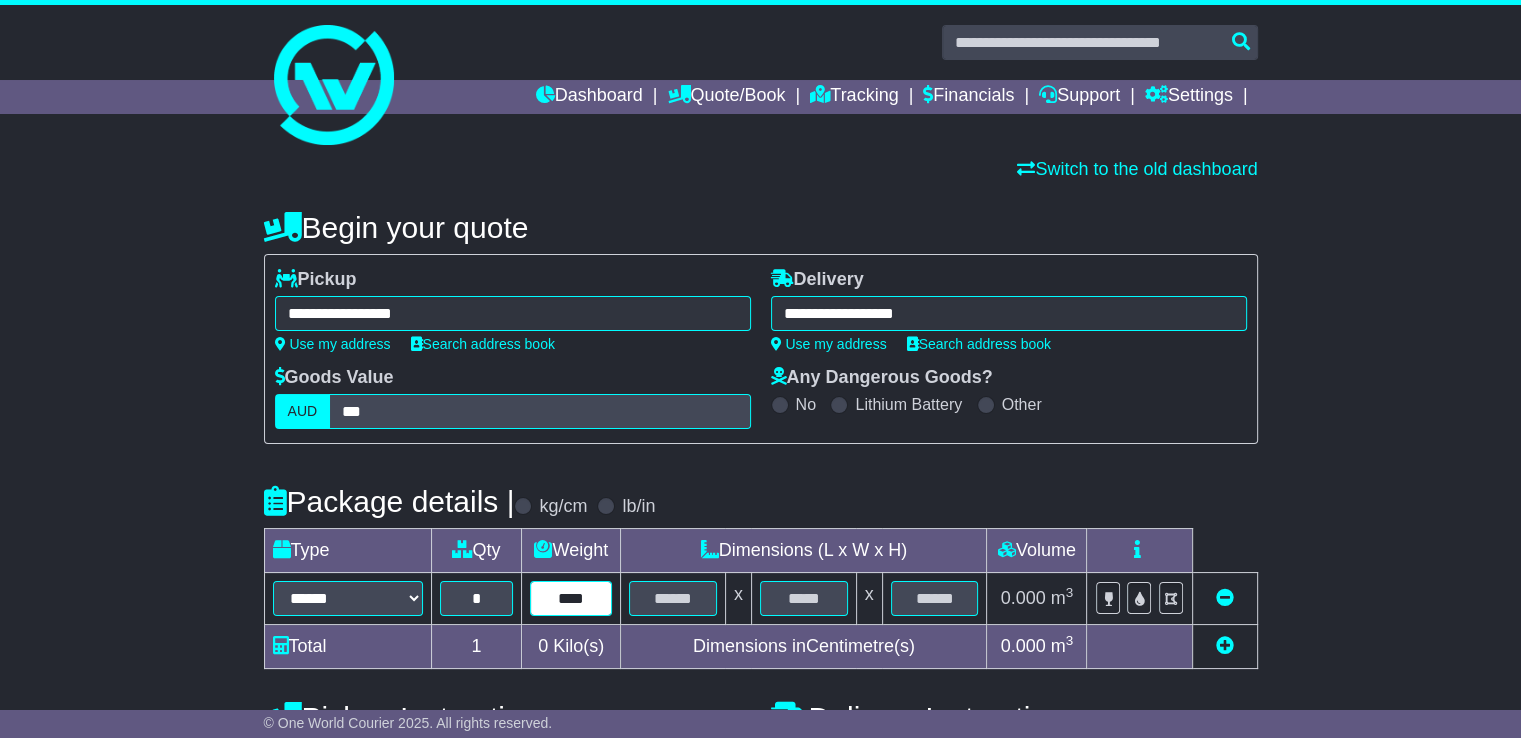type on "****" 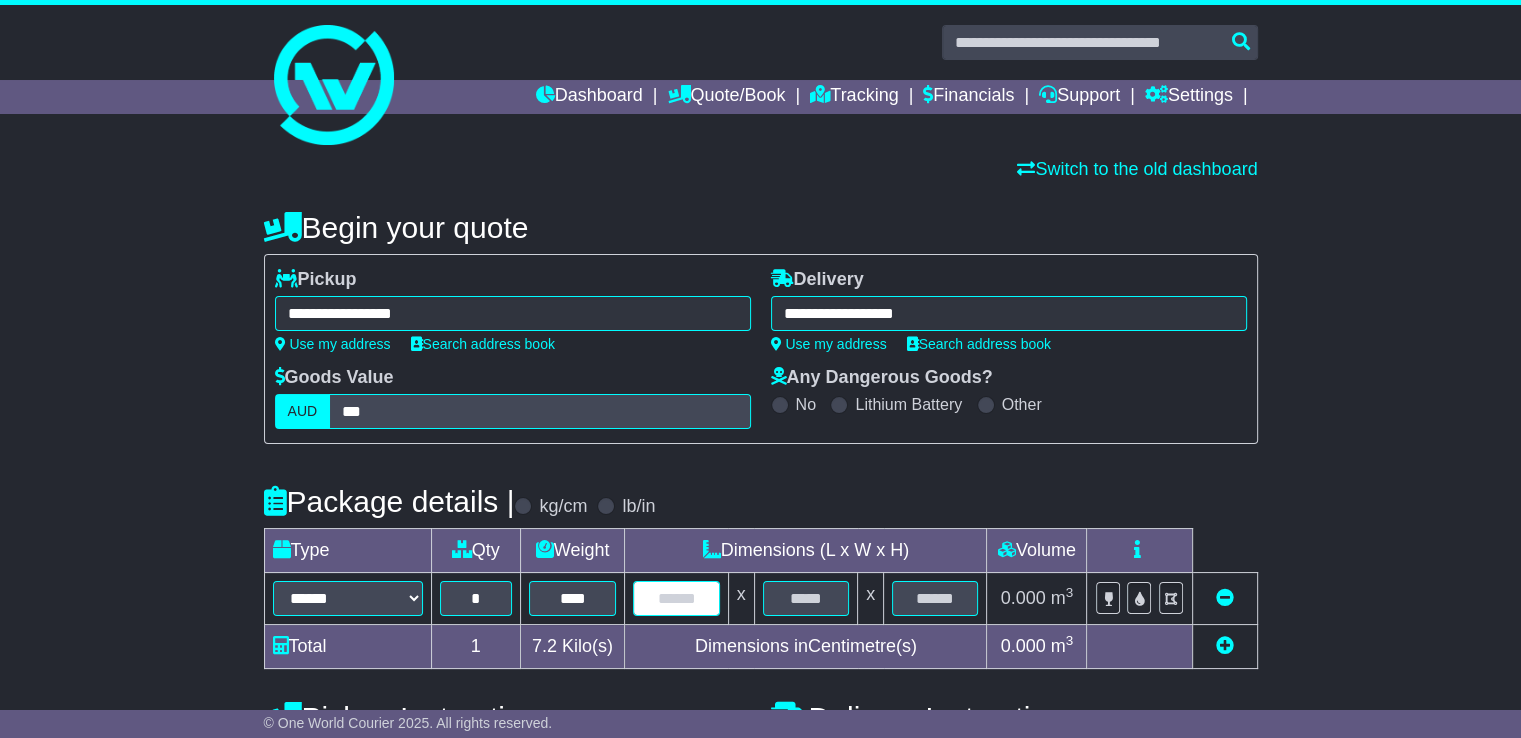 click at bounding box center [676, 598] 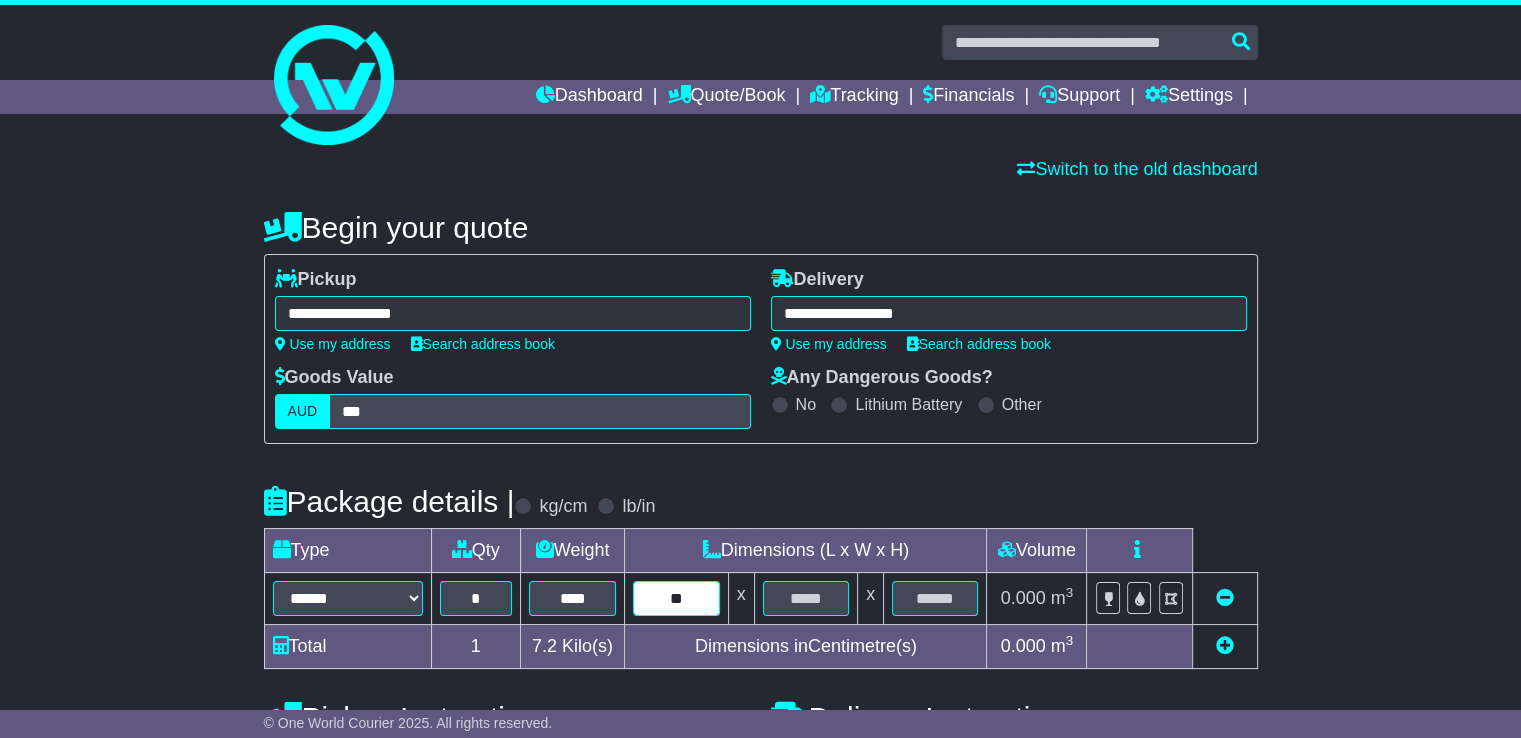type on "**" 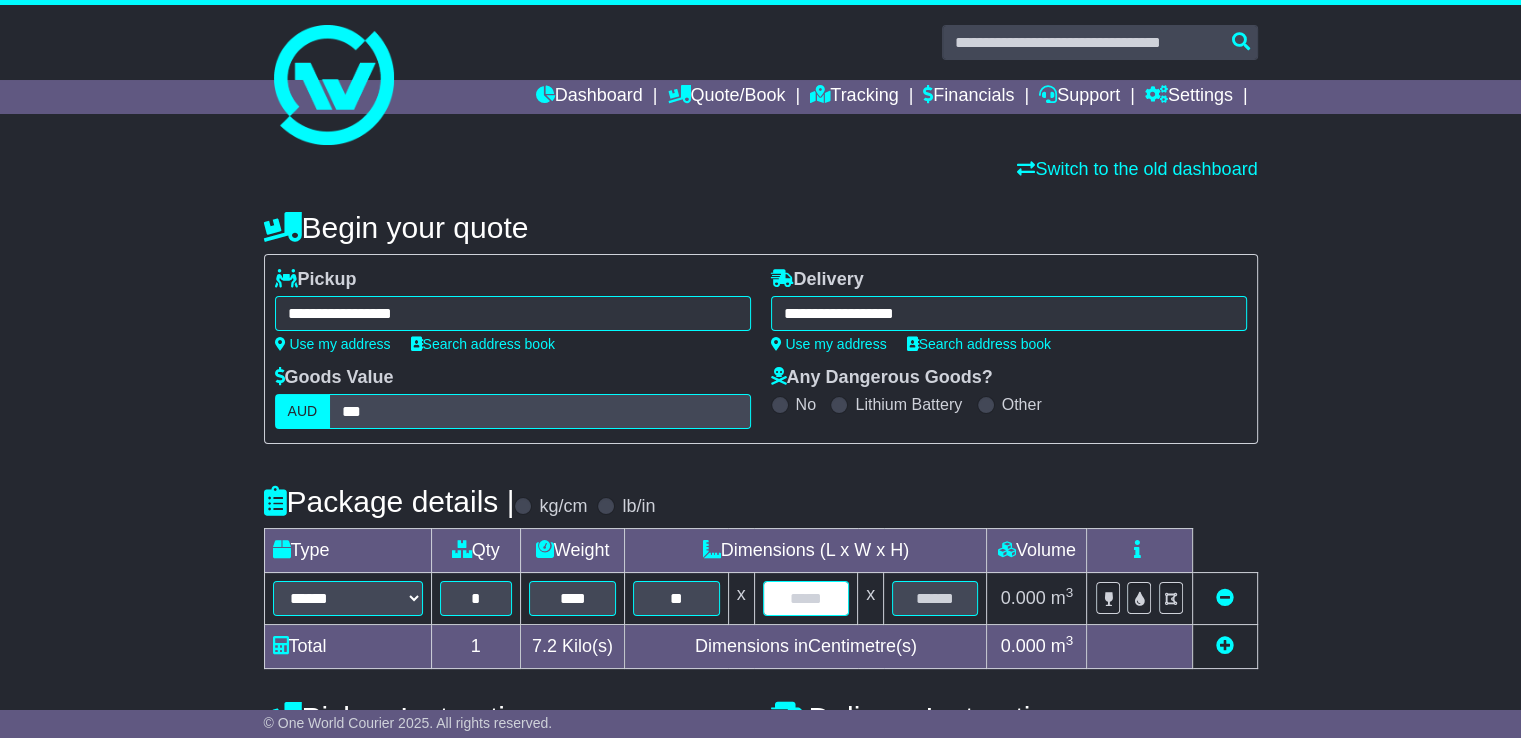 click at bounding box center [806, 598] 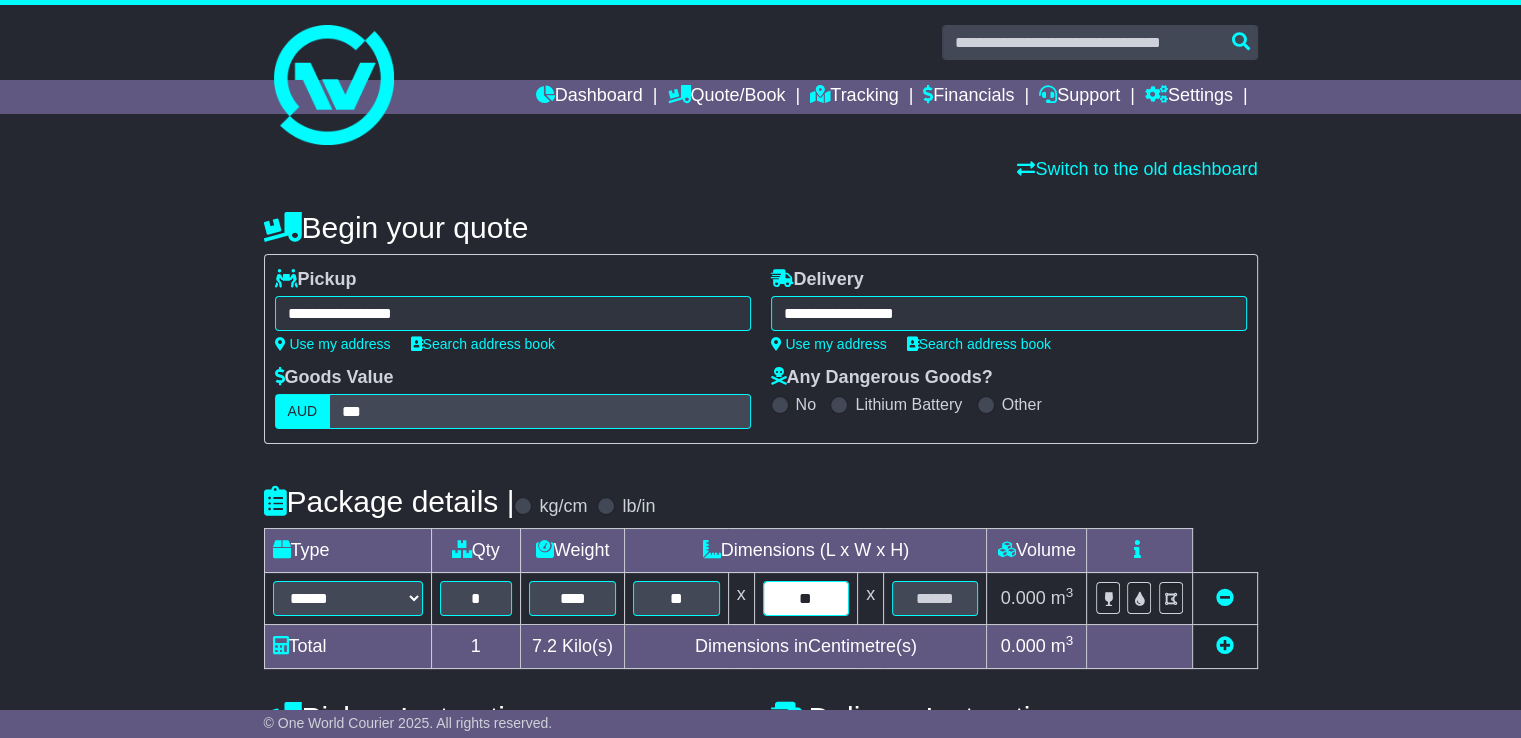 type on "**" 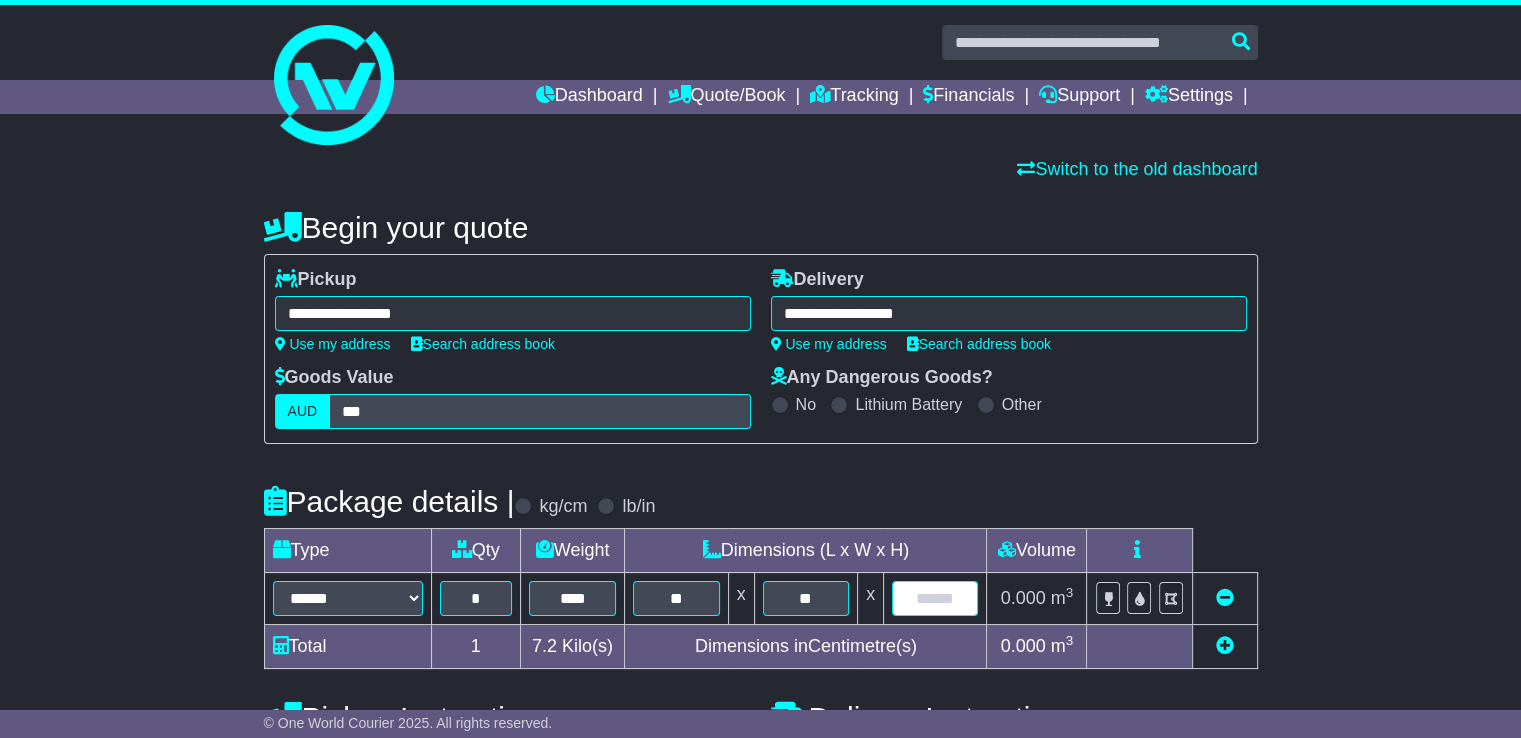 click at bounding box center [935, 598] 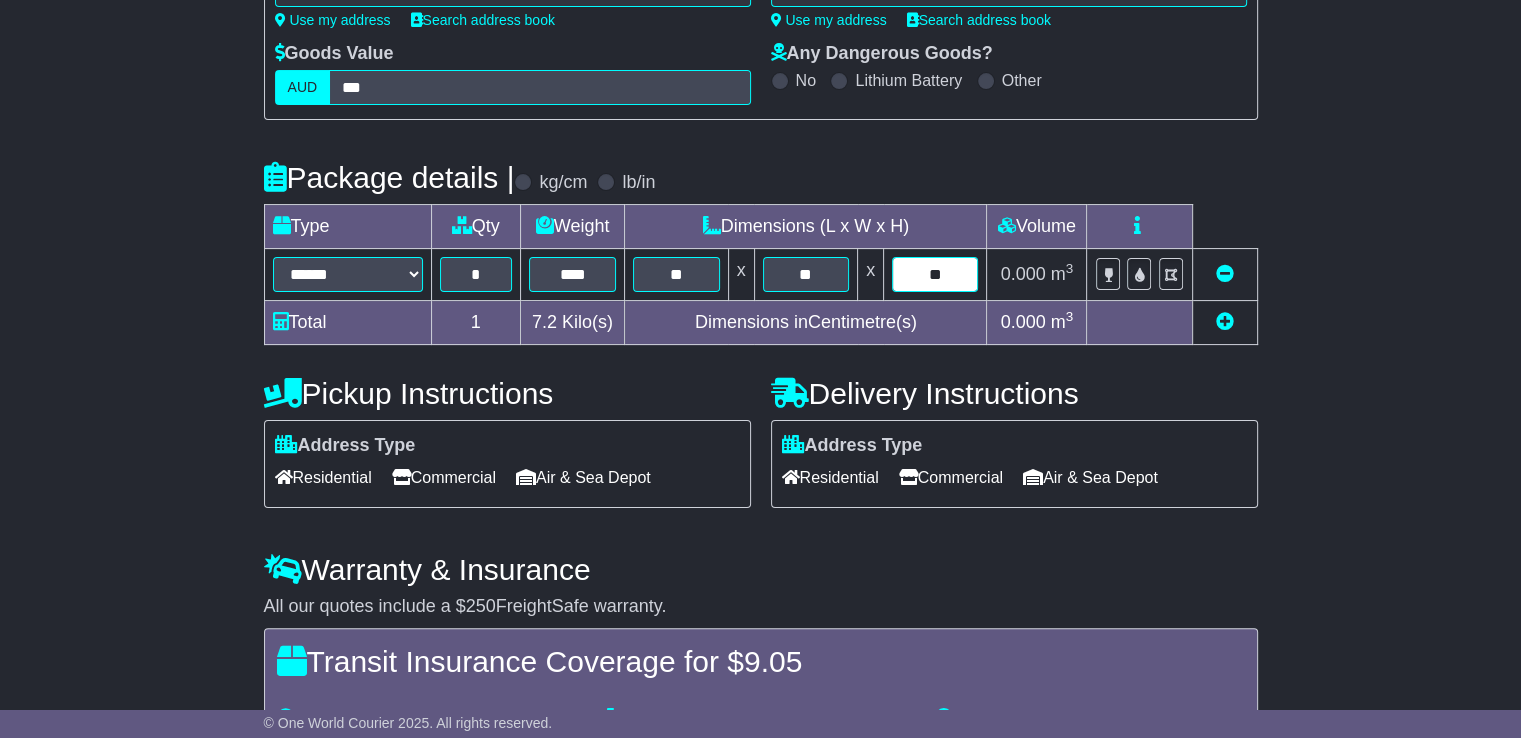 scroll, scrollTop: 356, scrollLeft: 0, axis: vertical 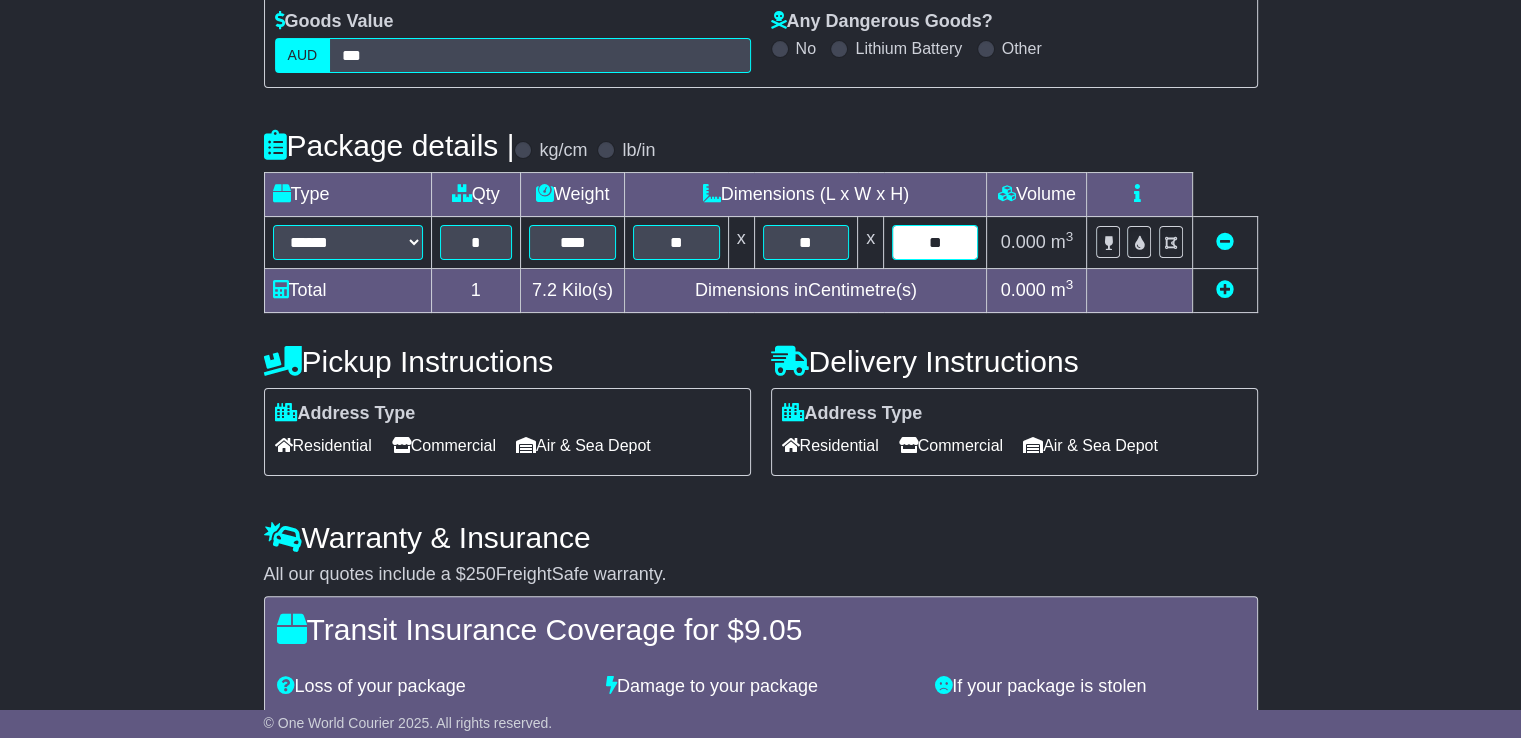 type on "**" 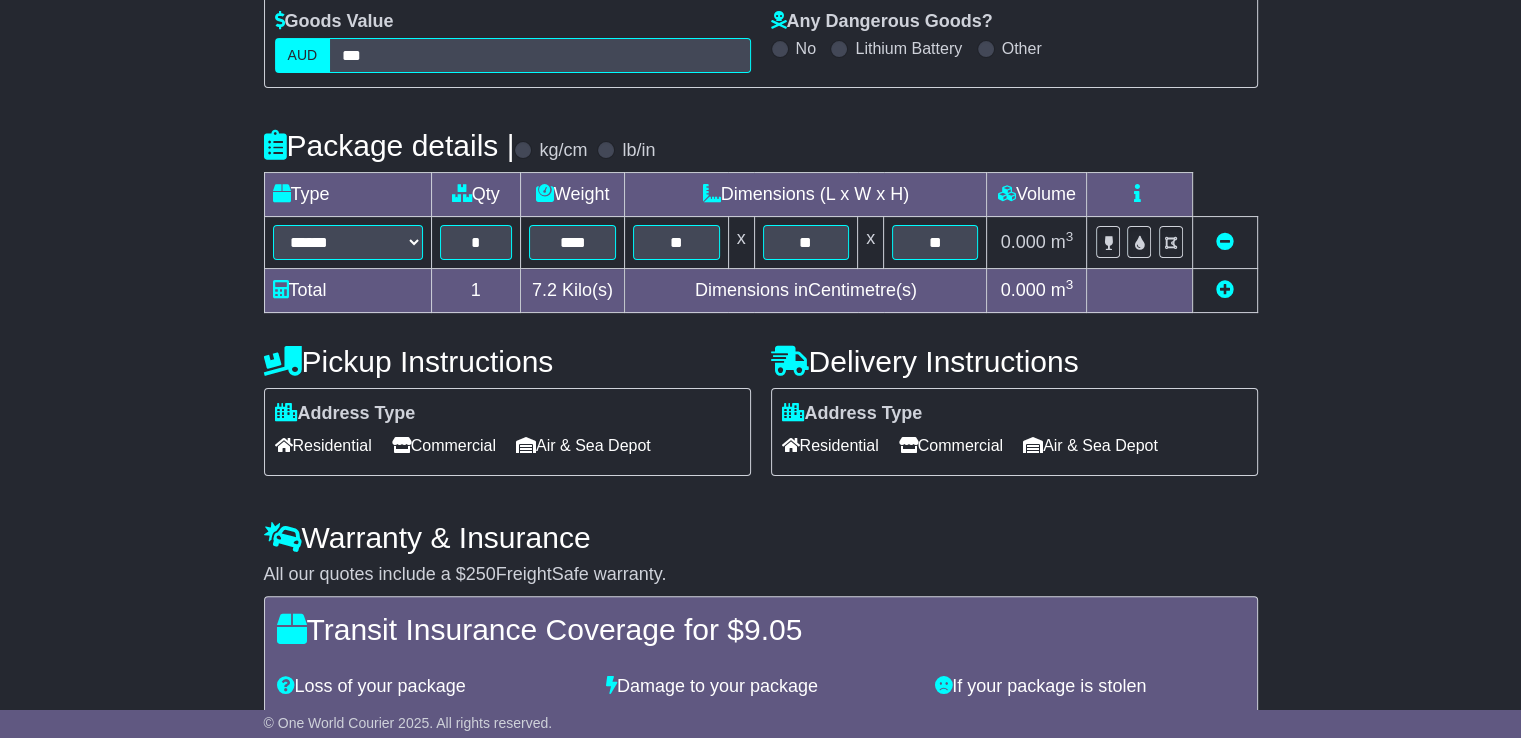 click on "Commercial" at bounding box center [444, 445] 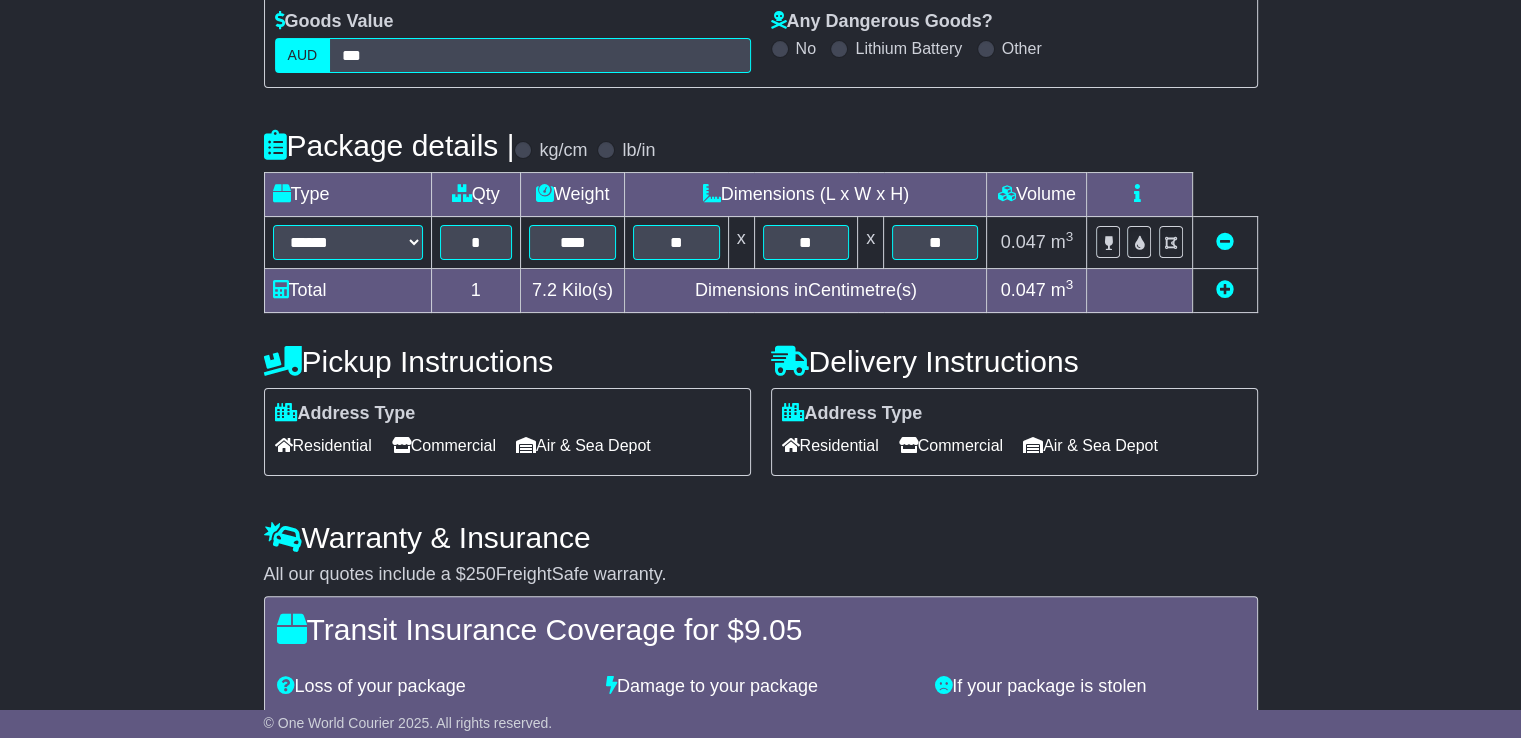 click on "Commercial" at bounding box center [951, 445] 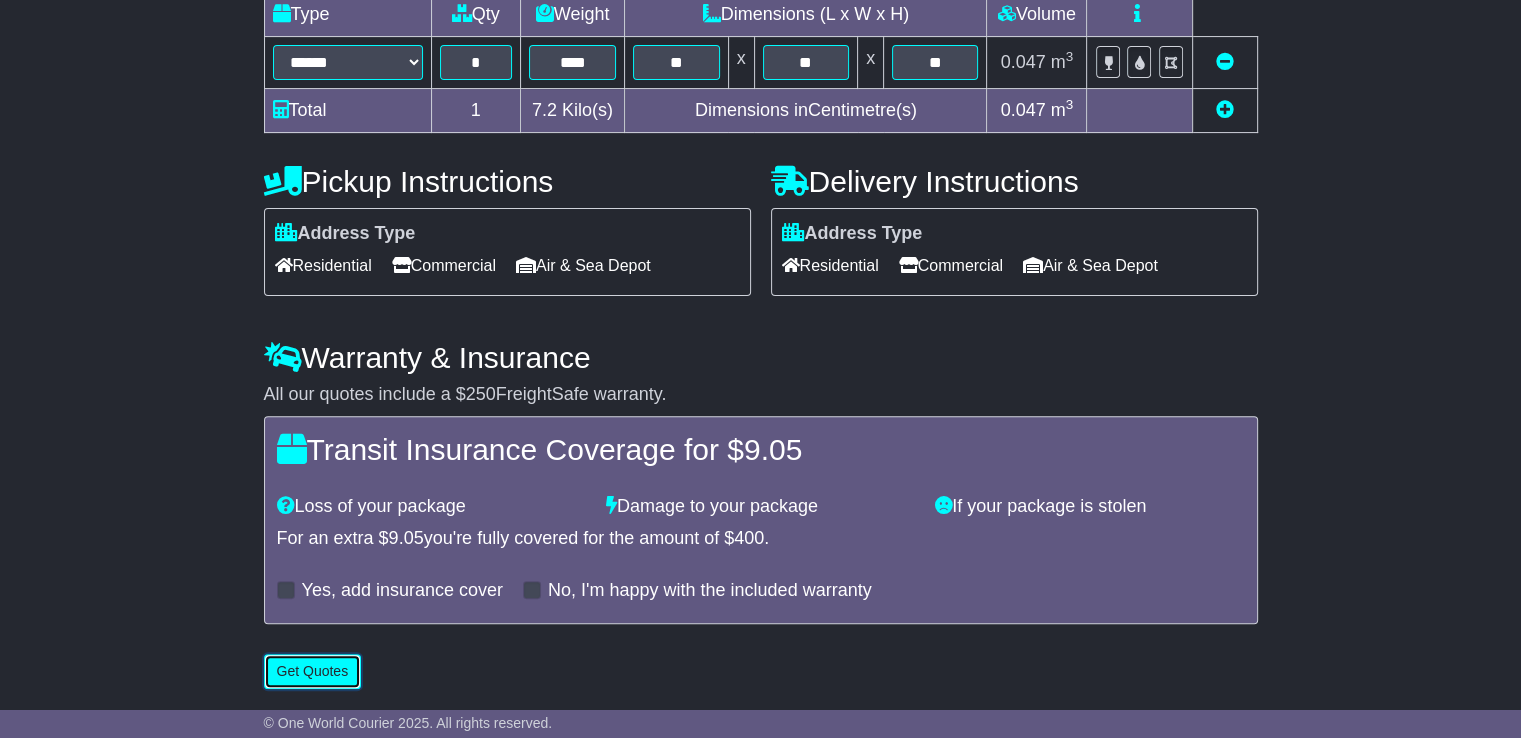 click on "Get Quotes" at bounding box center (313, 671) 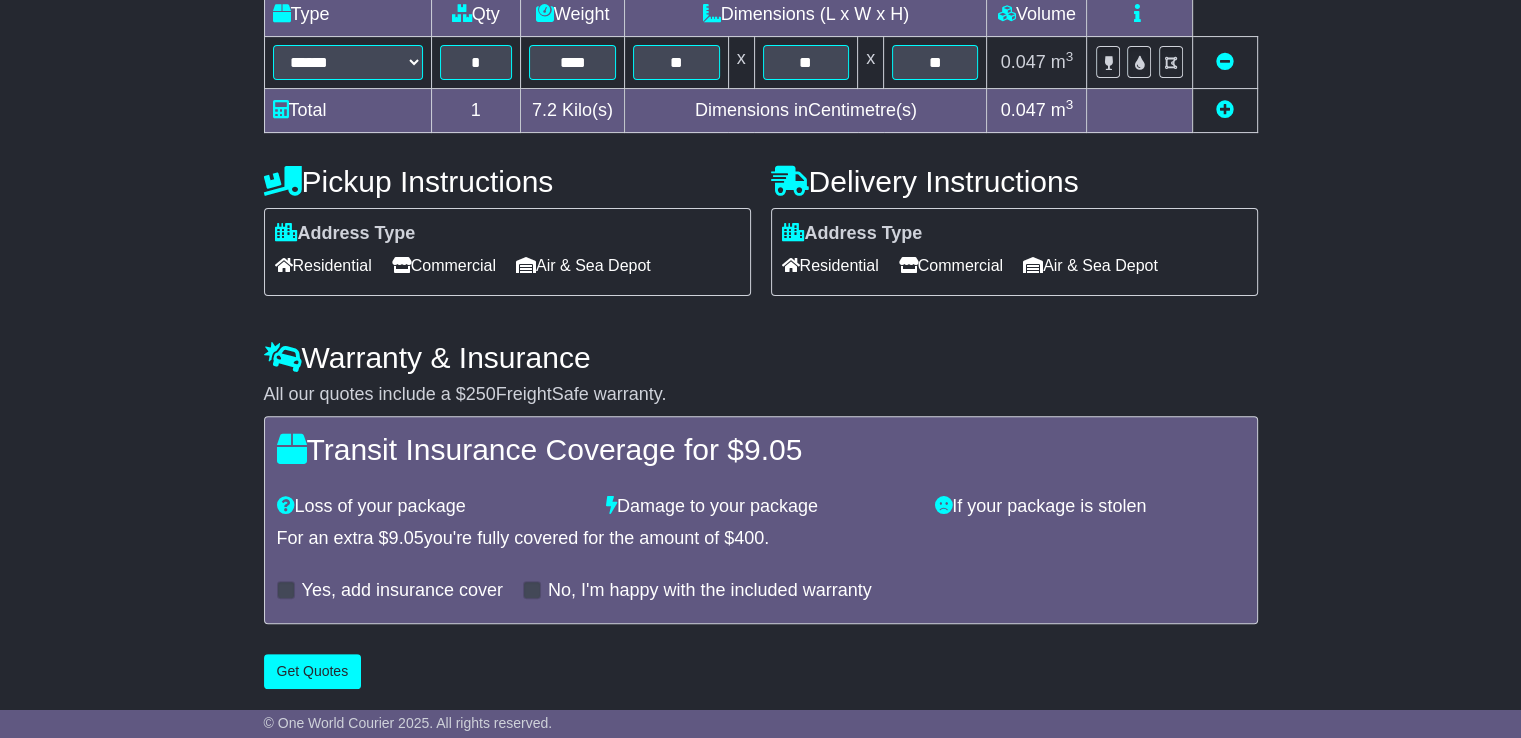 click on "**********" at bounding box center [760, 156] 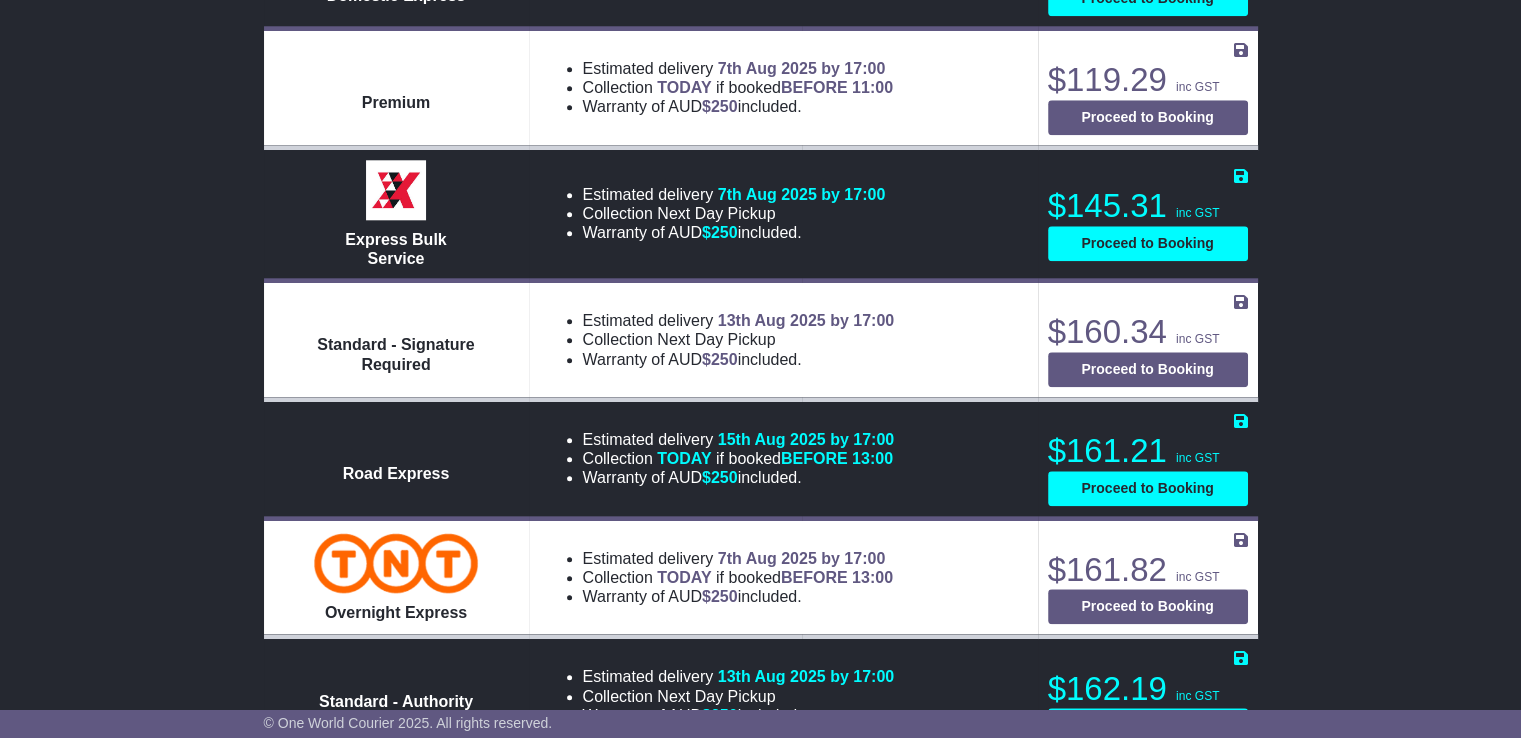 scroll, scrollTop: 2168, scrollLeft: 0, axis: vertical 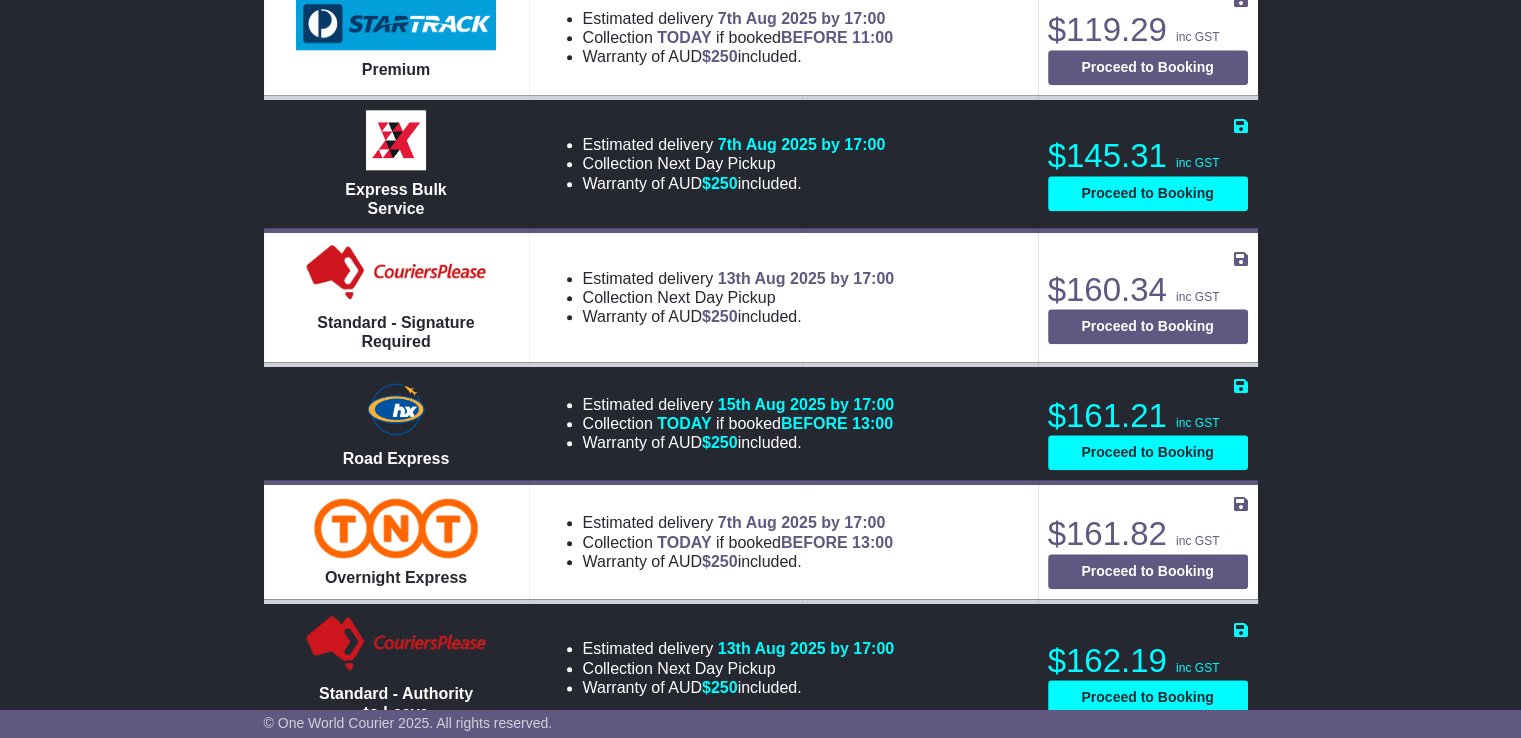 drag, startPoint x: 1512, startPoint y: 685, endPoint x: 1504, endPoint y: 754, distance: 69.46222 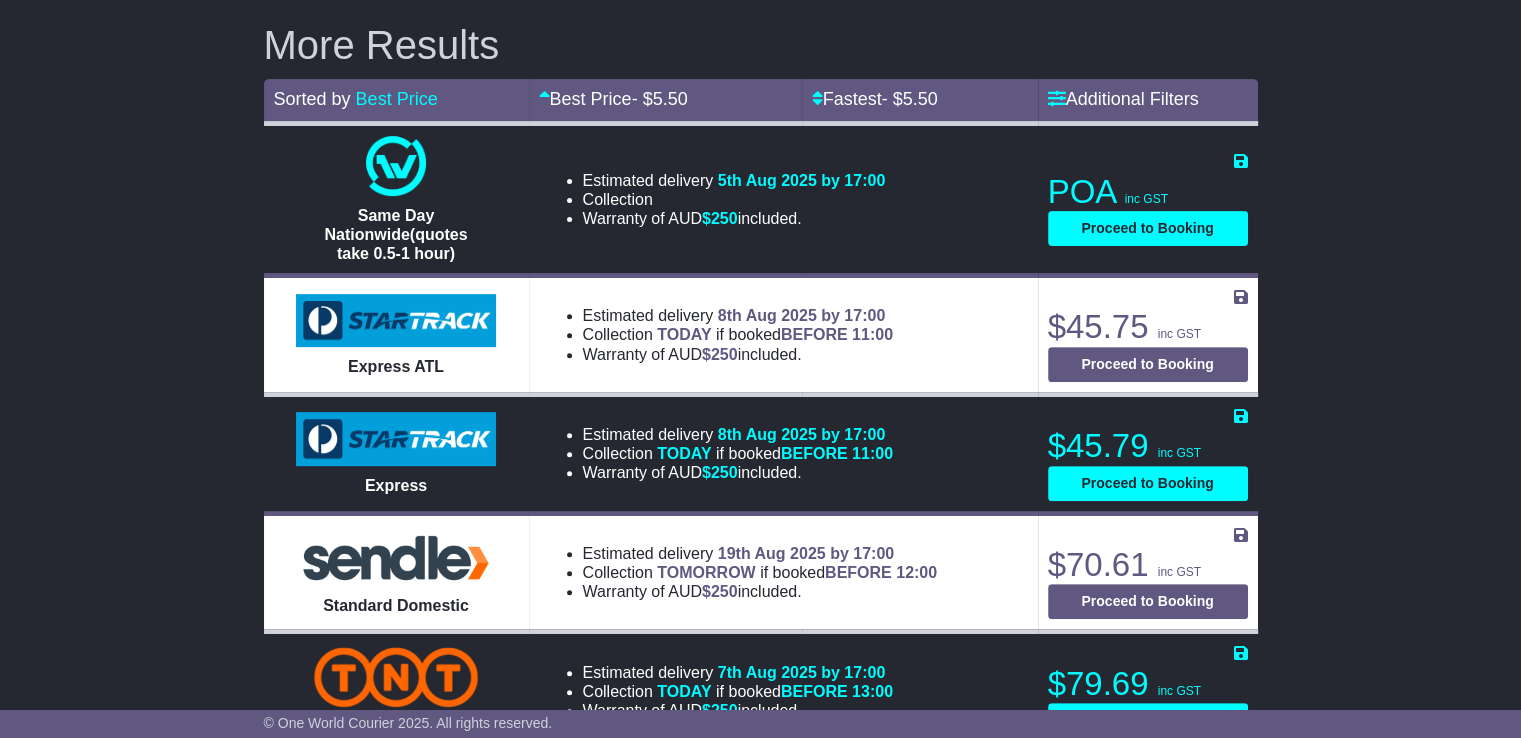 scroll, scrollTop: 702, scrollLeft: 0, axis: vertical 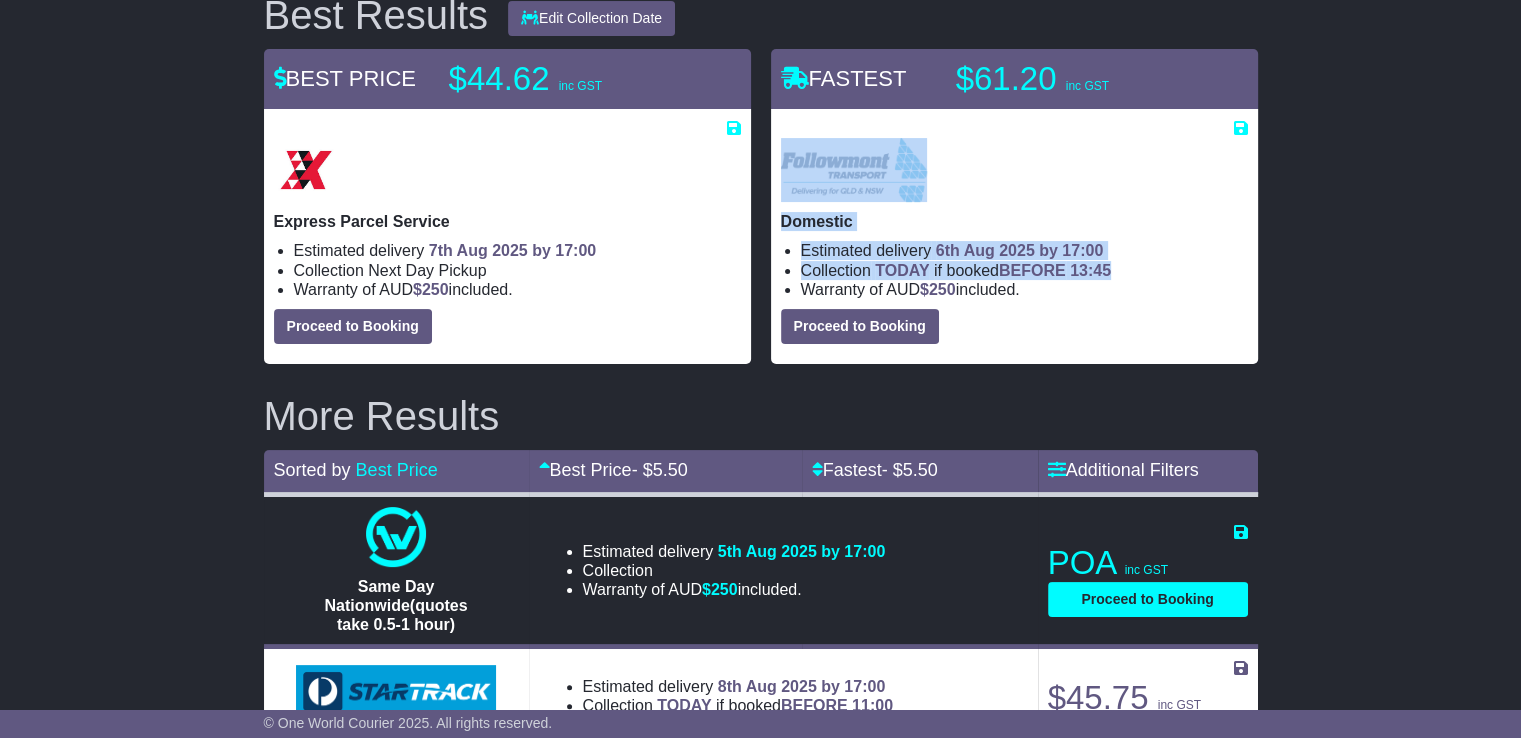 drag, startPoint x: 1520, startPoint y: 247, endPoint x: 1534, endPoint y: 86, distance: 161.60754 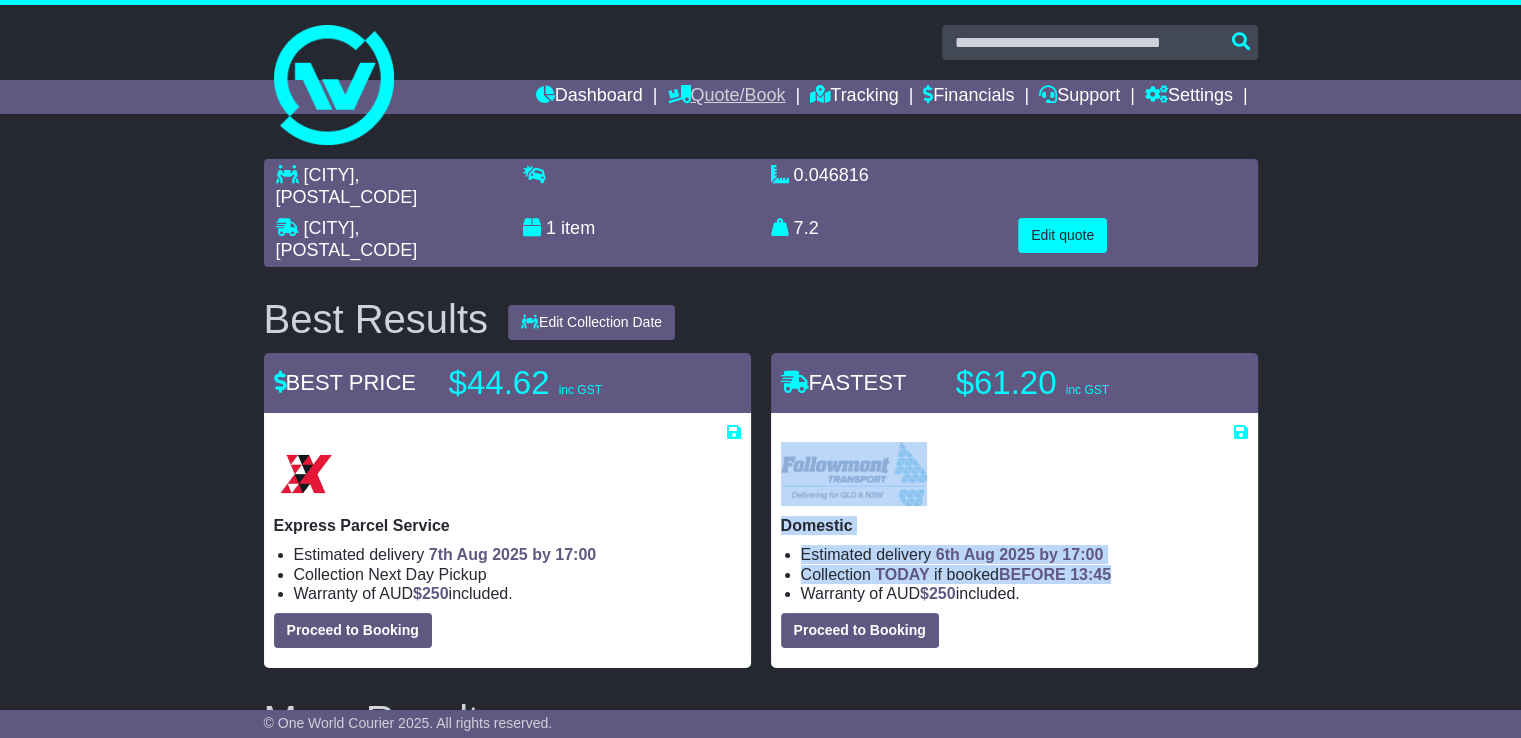 click on "Quote/Book" at bounding box center (726, 97) 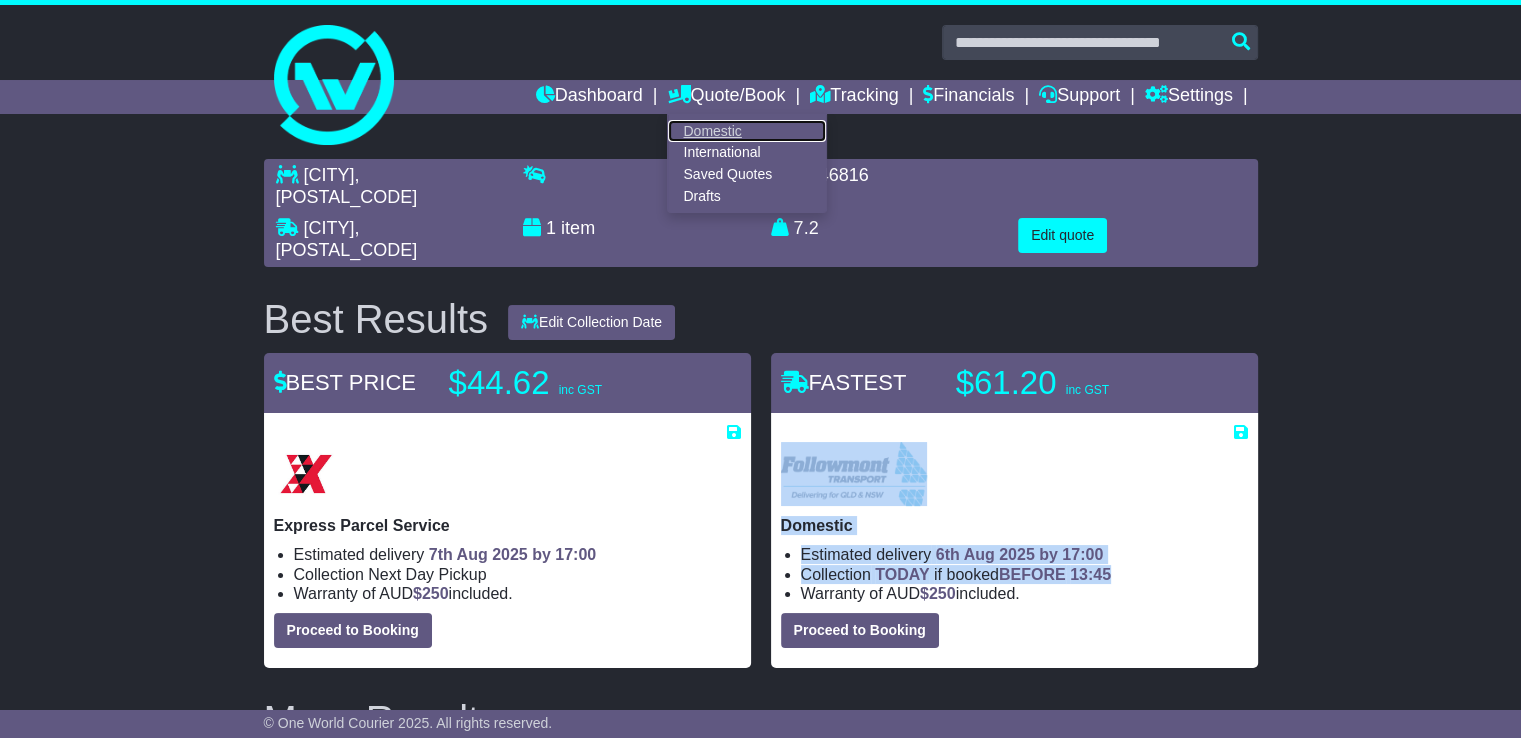 click on "Domestic" at bounding box center (747, 131) 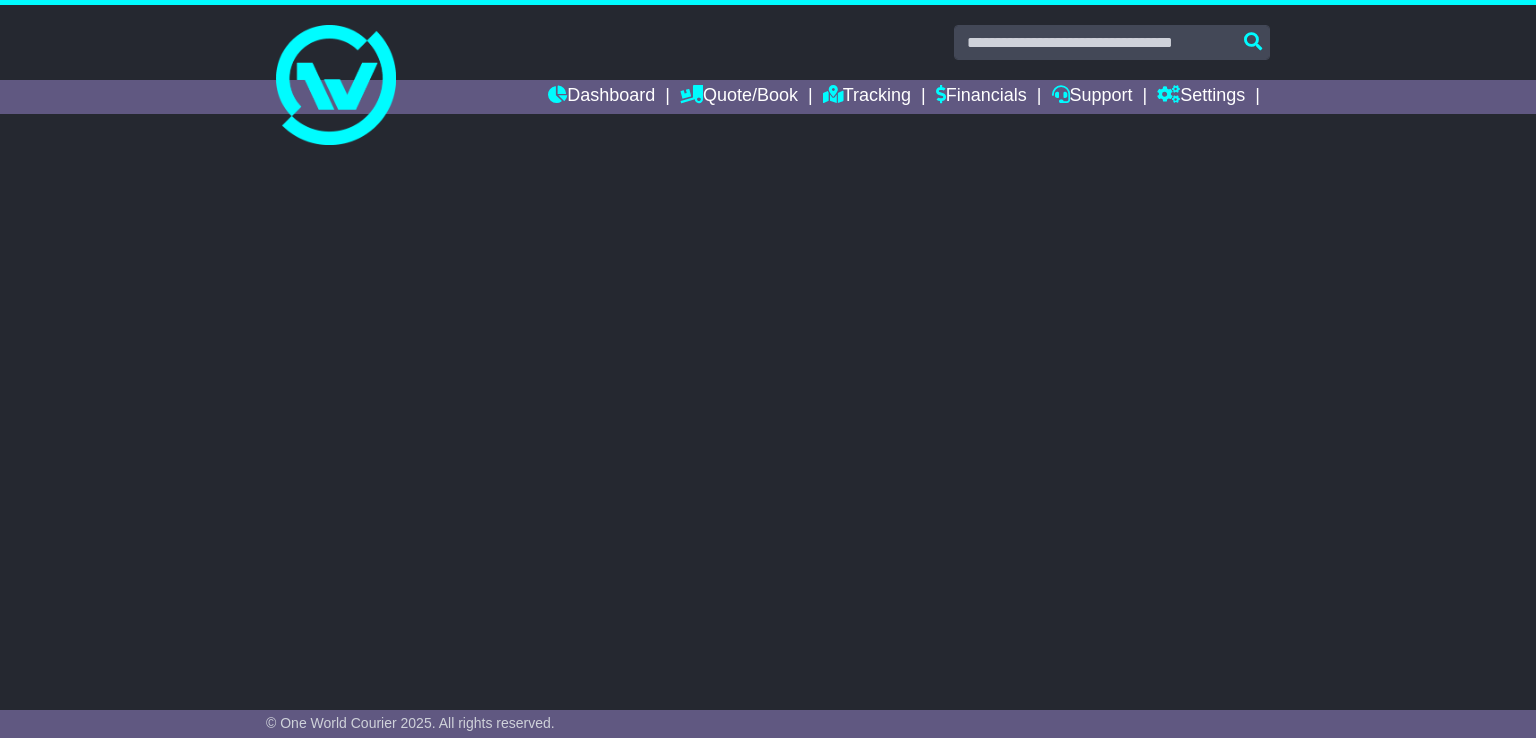 scroll, scrollTop: 0, scrollLeft: 0, axis: both 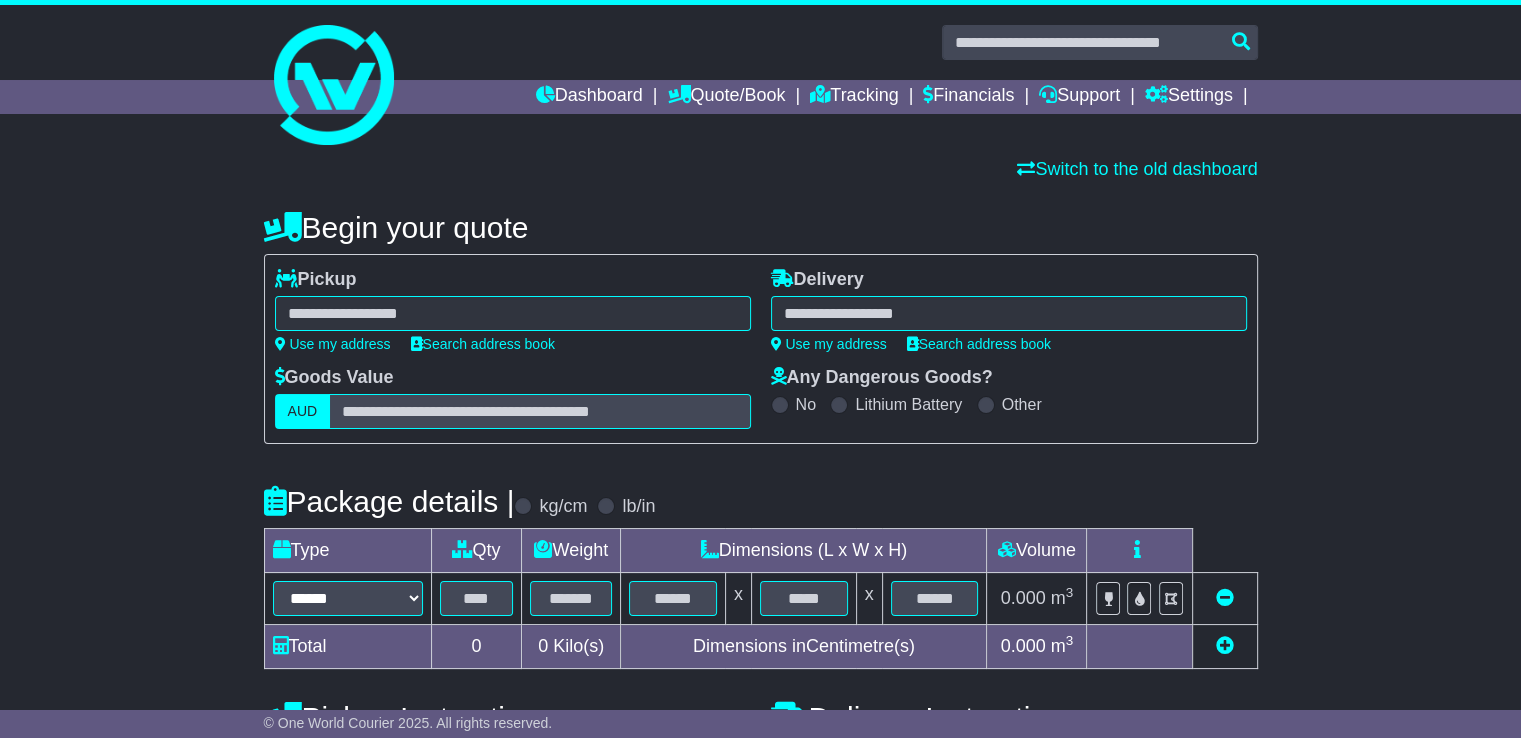 click at bounding box center (513, 313) 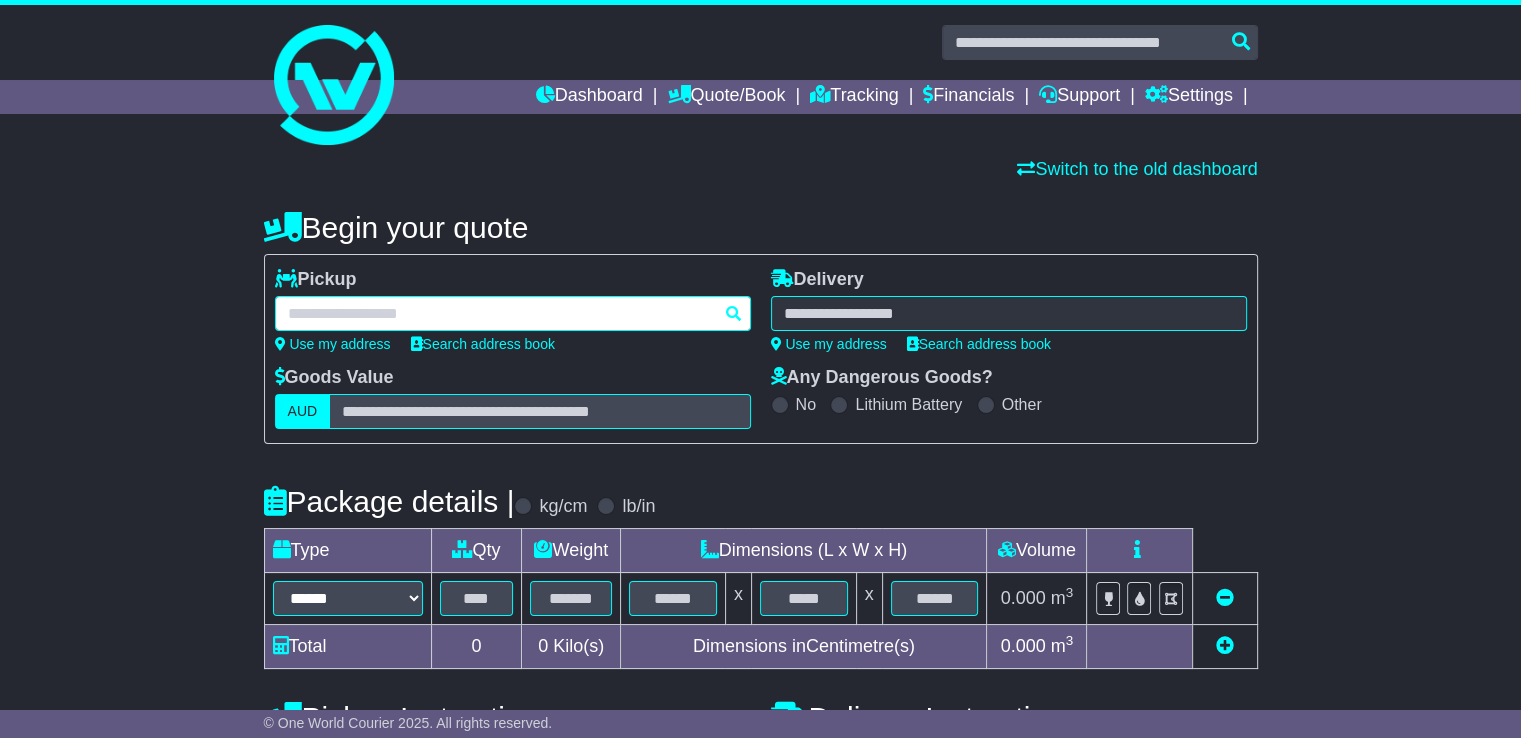 type on "*" 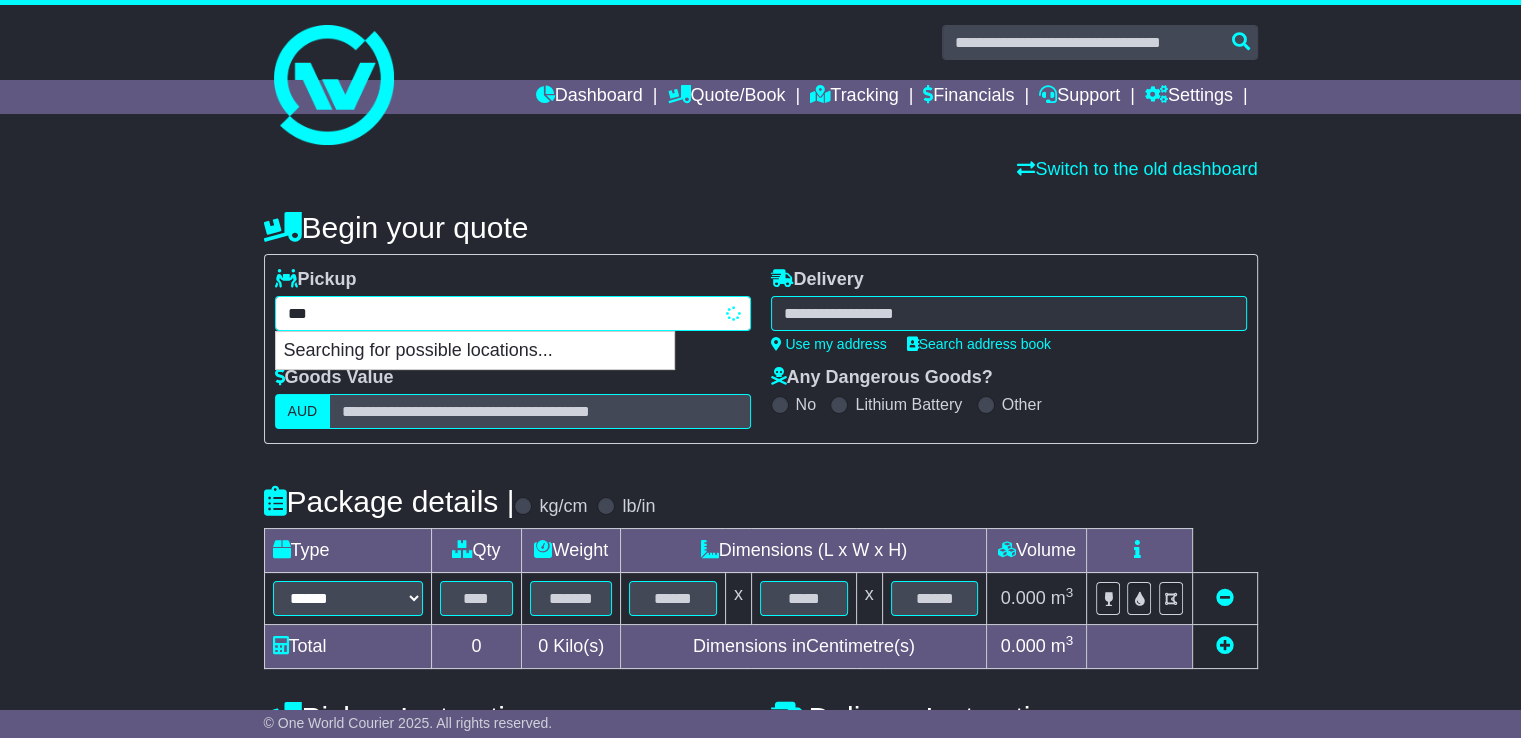 type on "****" 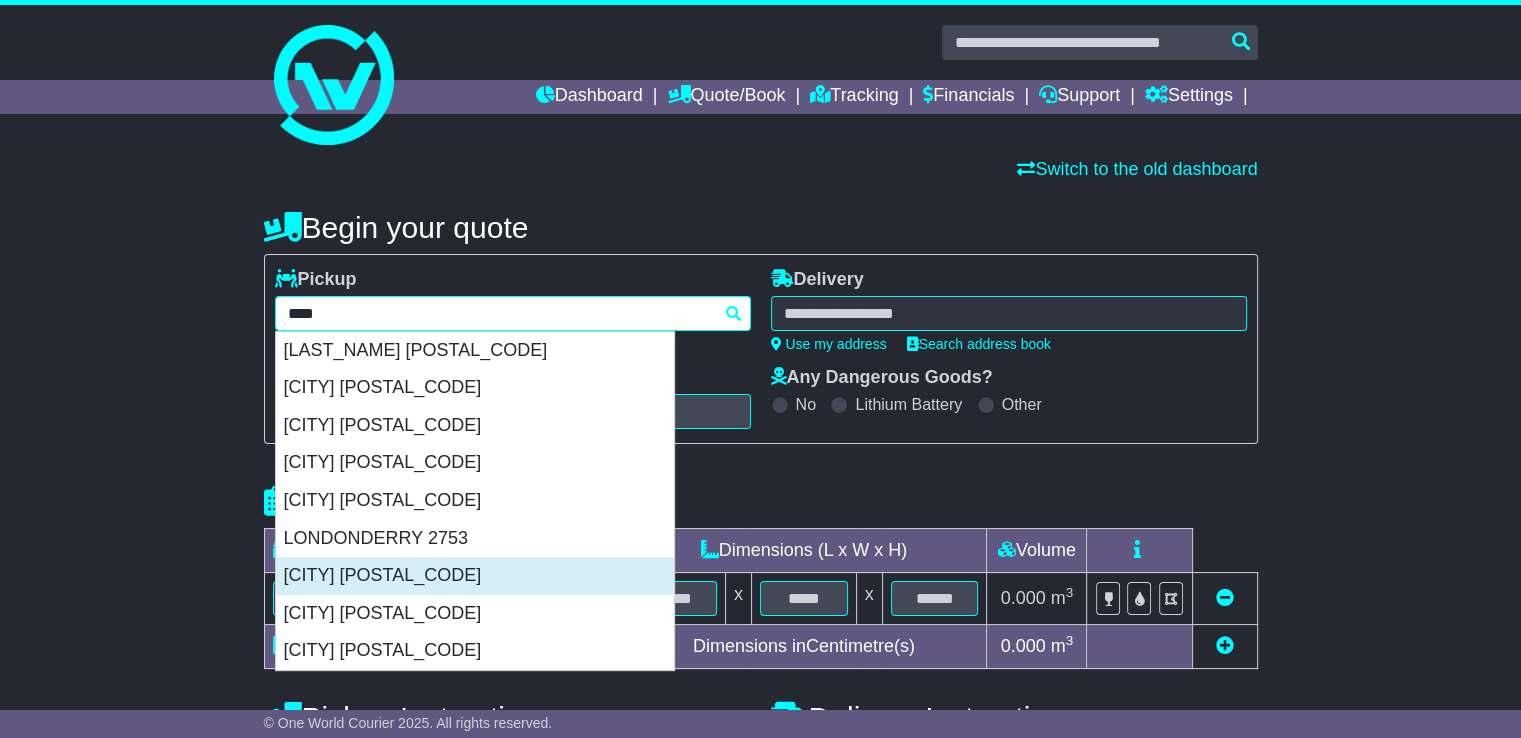 click on "[CITY] [POSTAL_CODE]" at bounding box center [475, 576] 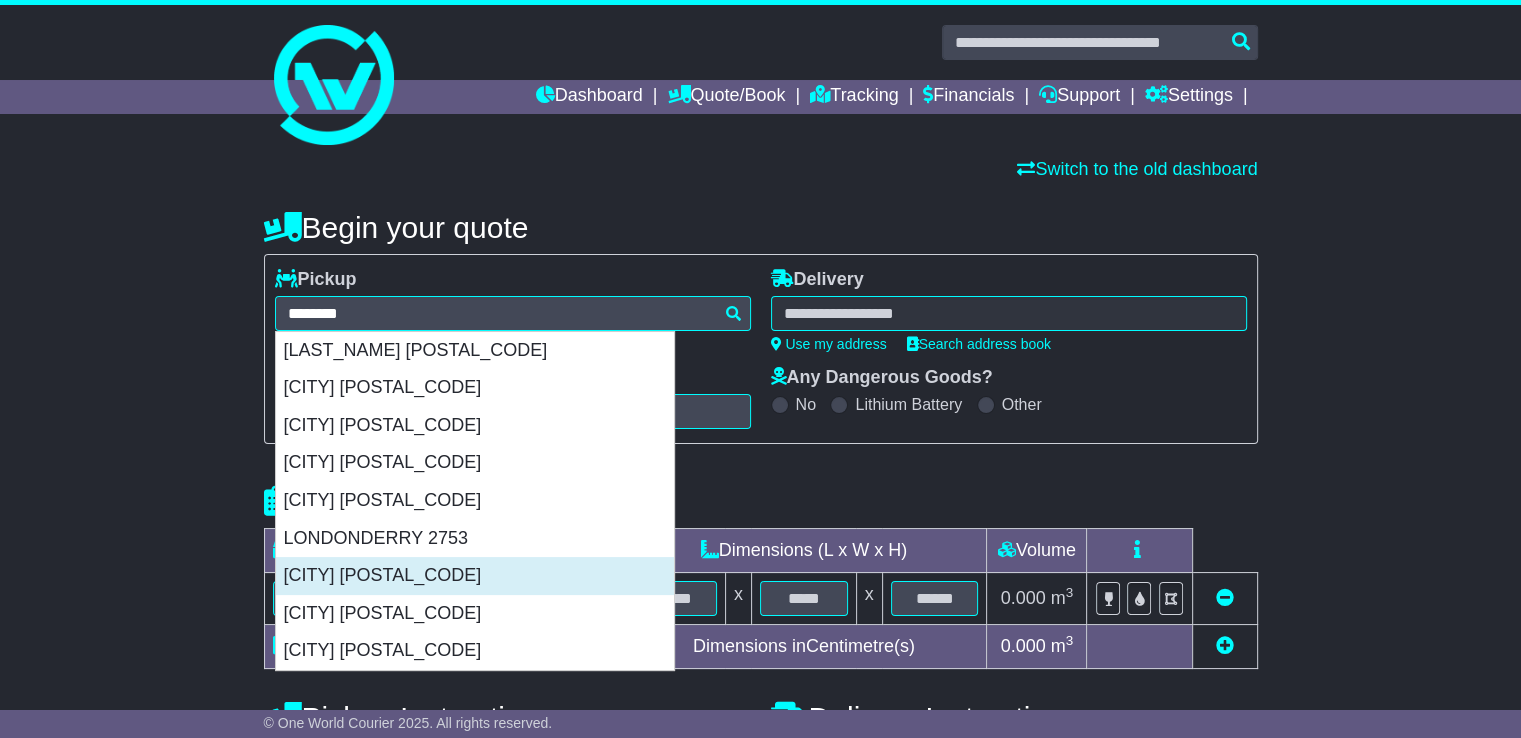 type on "**********" 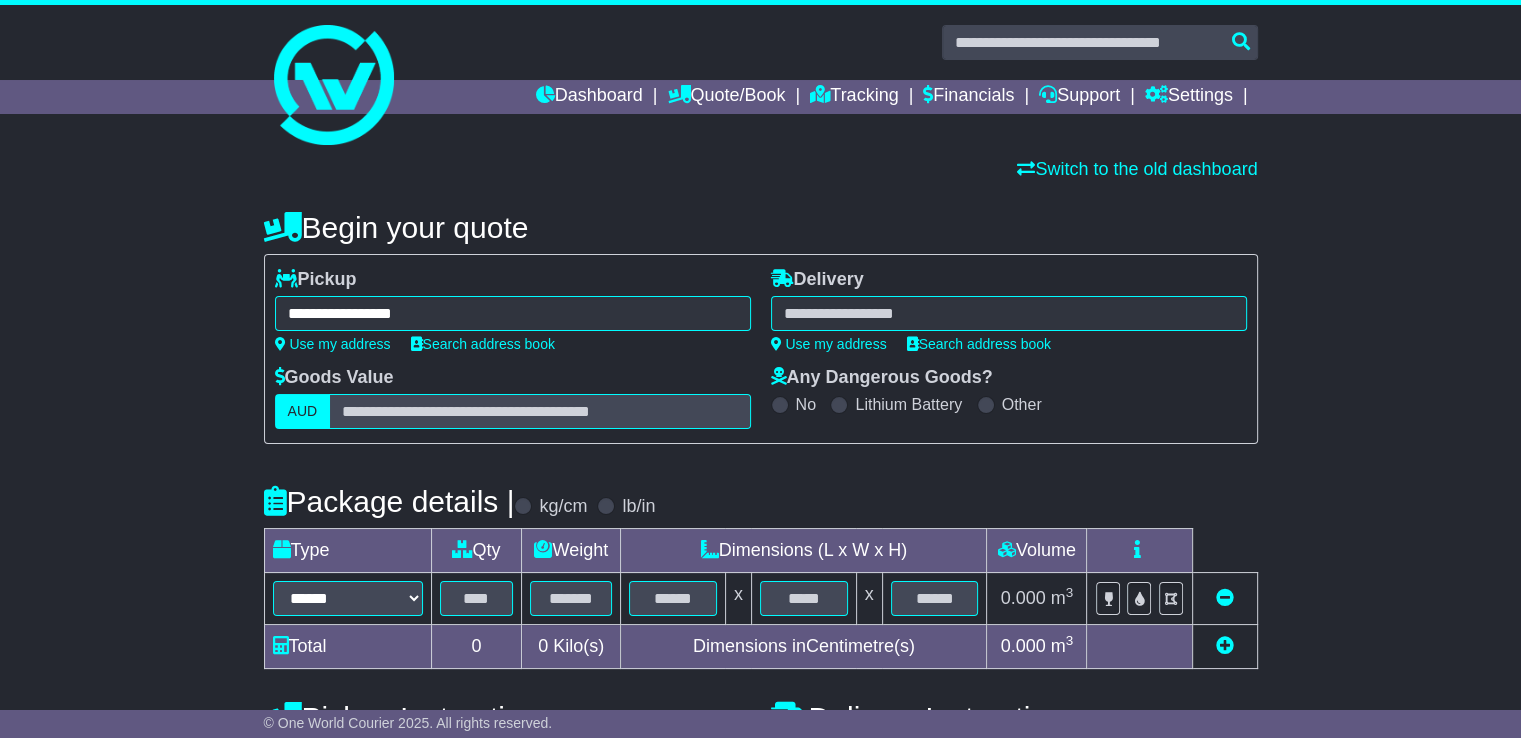 click at bounding box center (1009, 313) 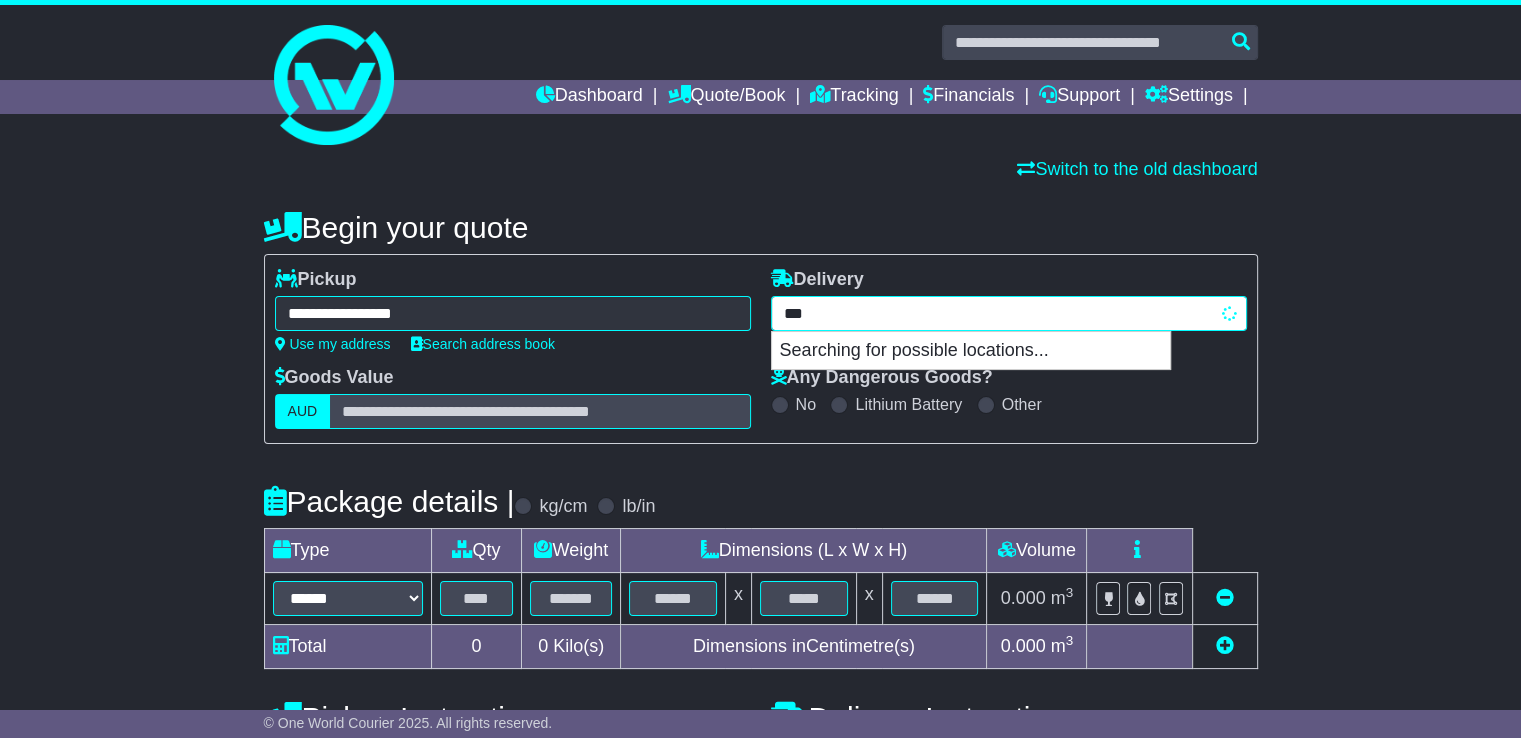 type on "****" 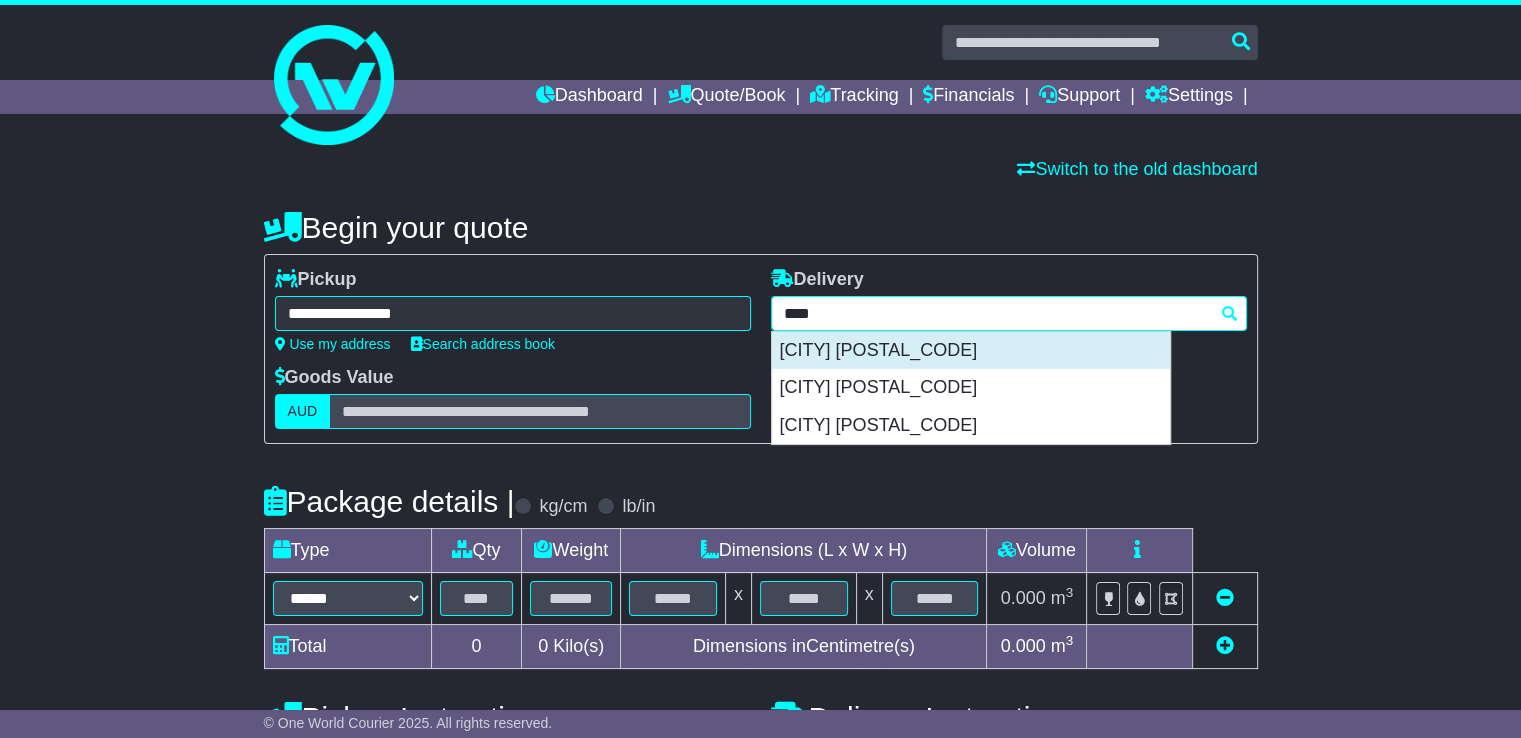 click on "[CITY] [POSTAL_CODE]" at bounding box center (971, 351) 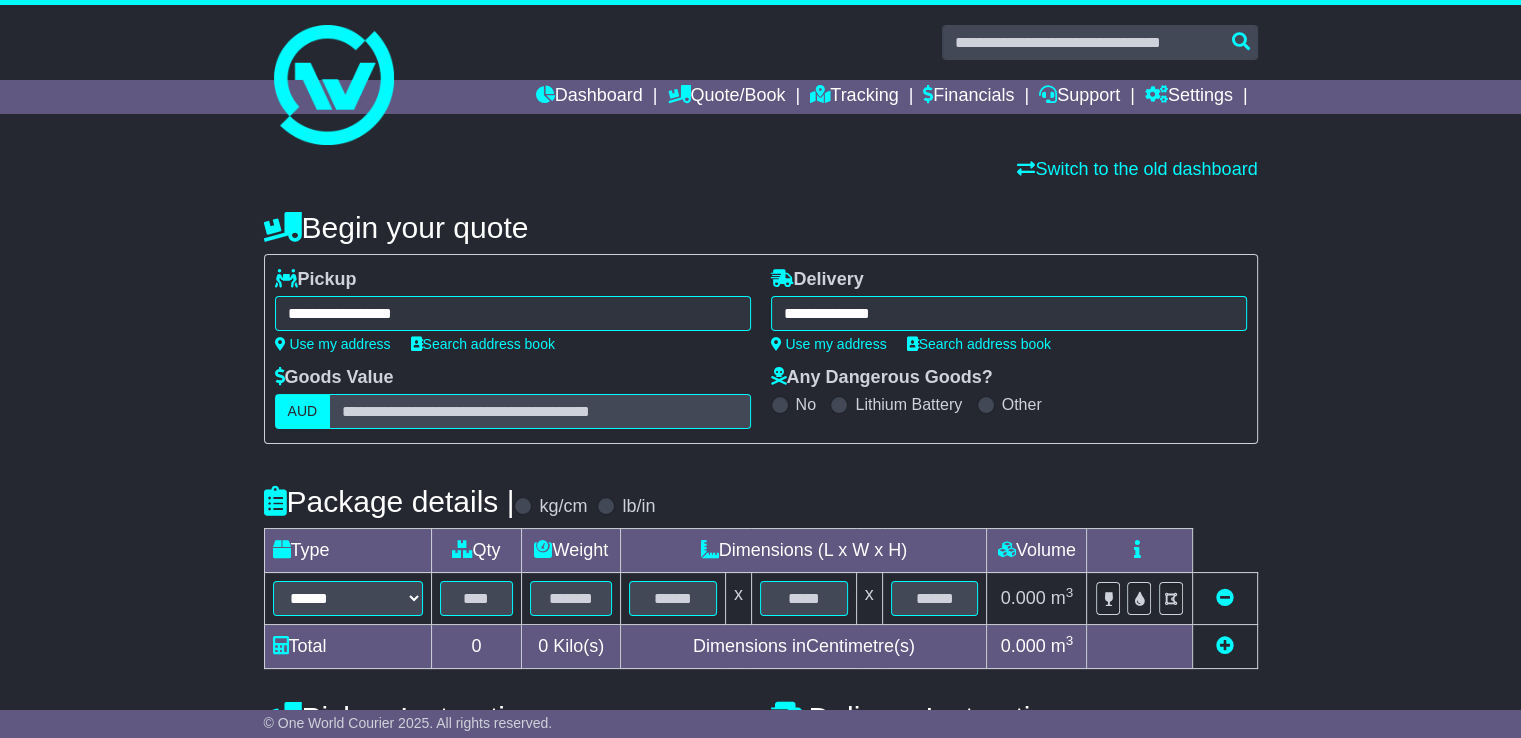 type on "**********" 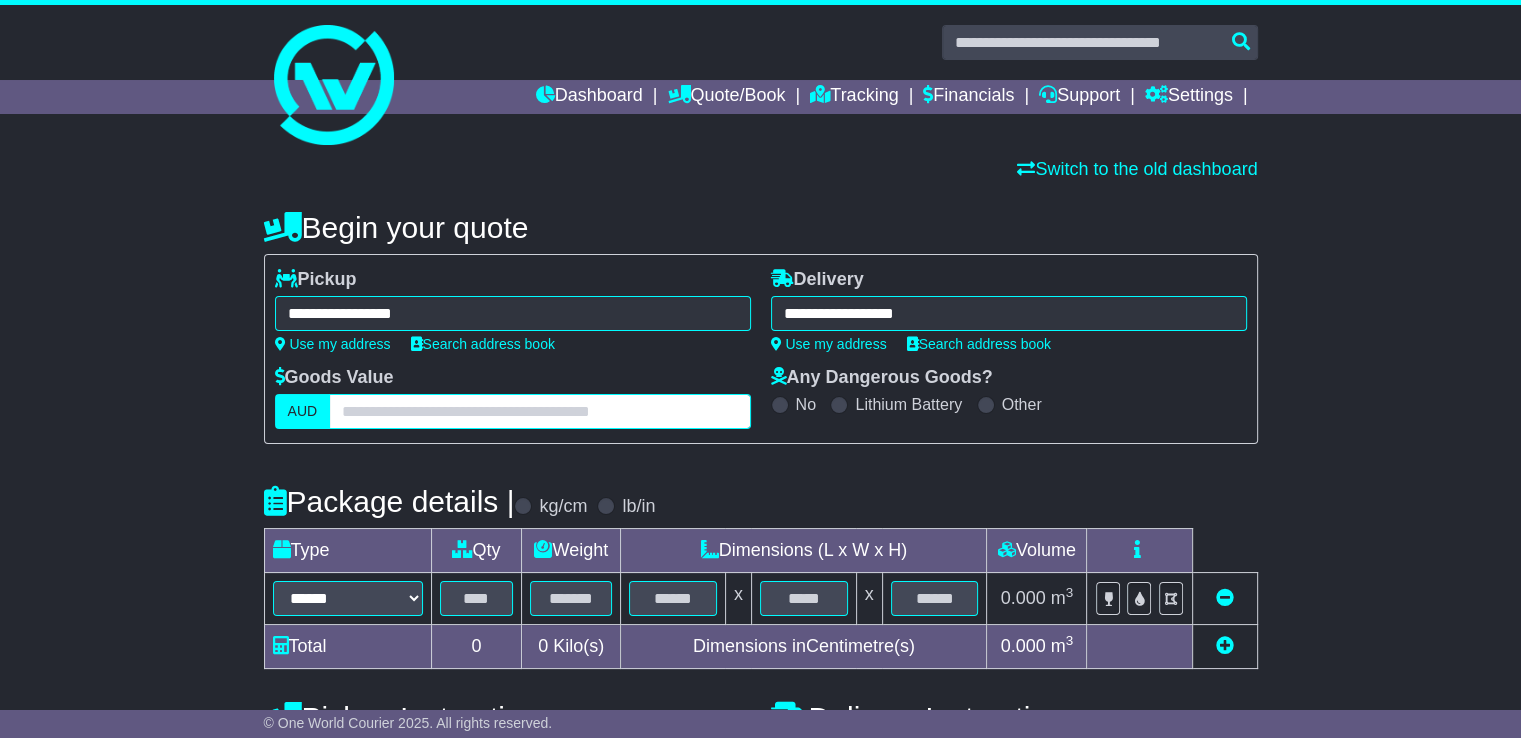 click at bounding box center (539, 411) 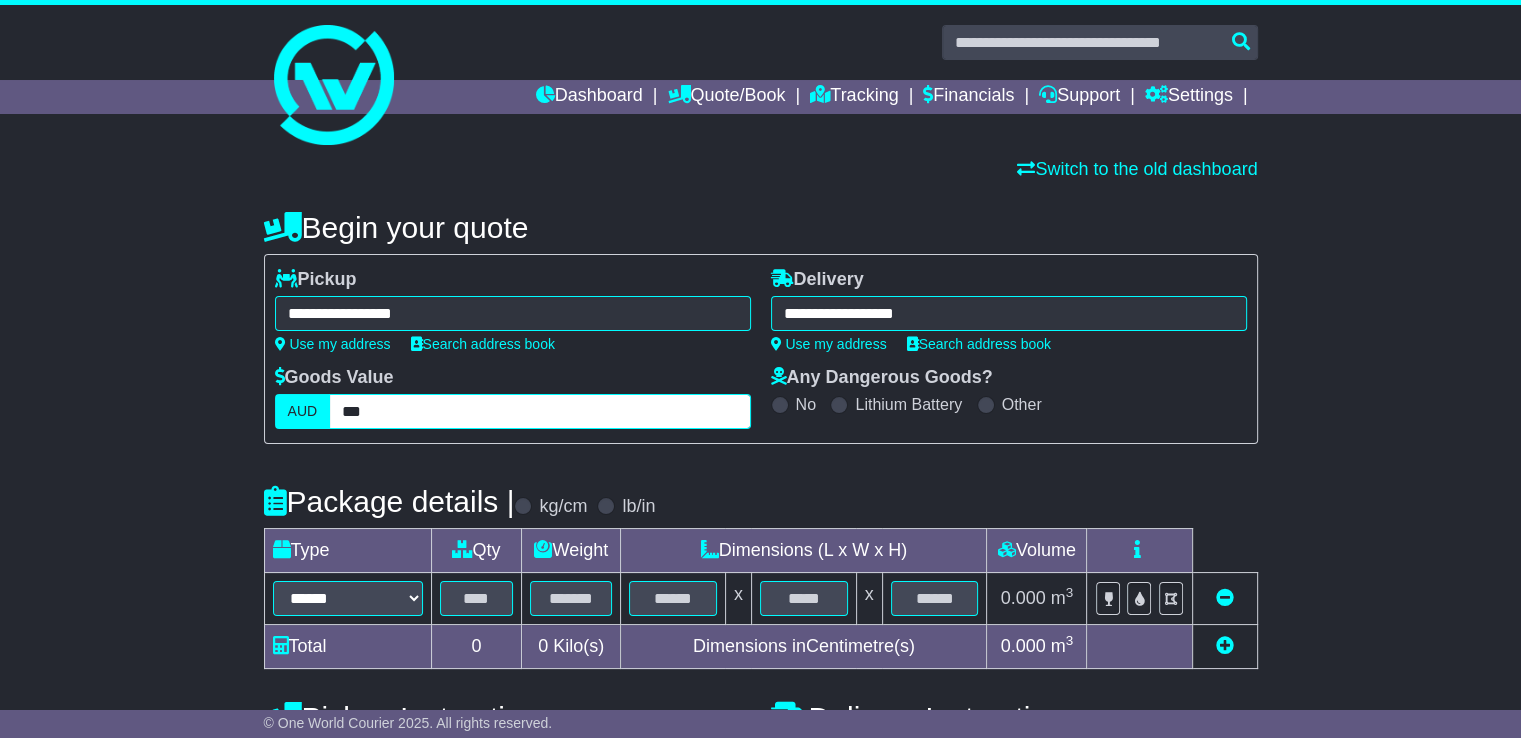 type on "***" 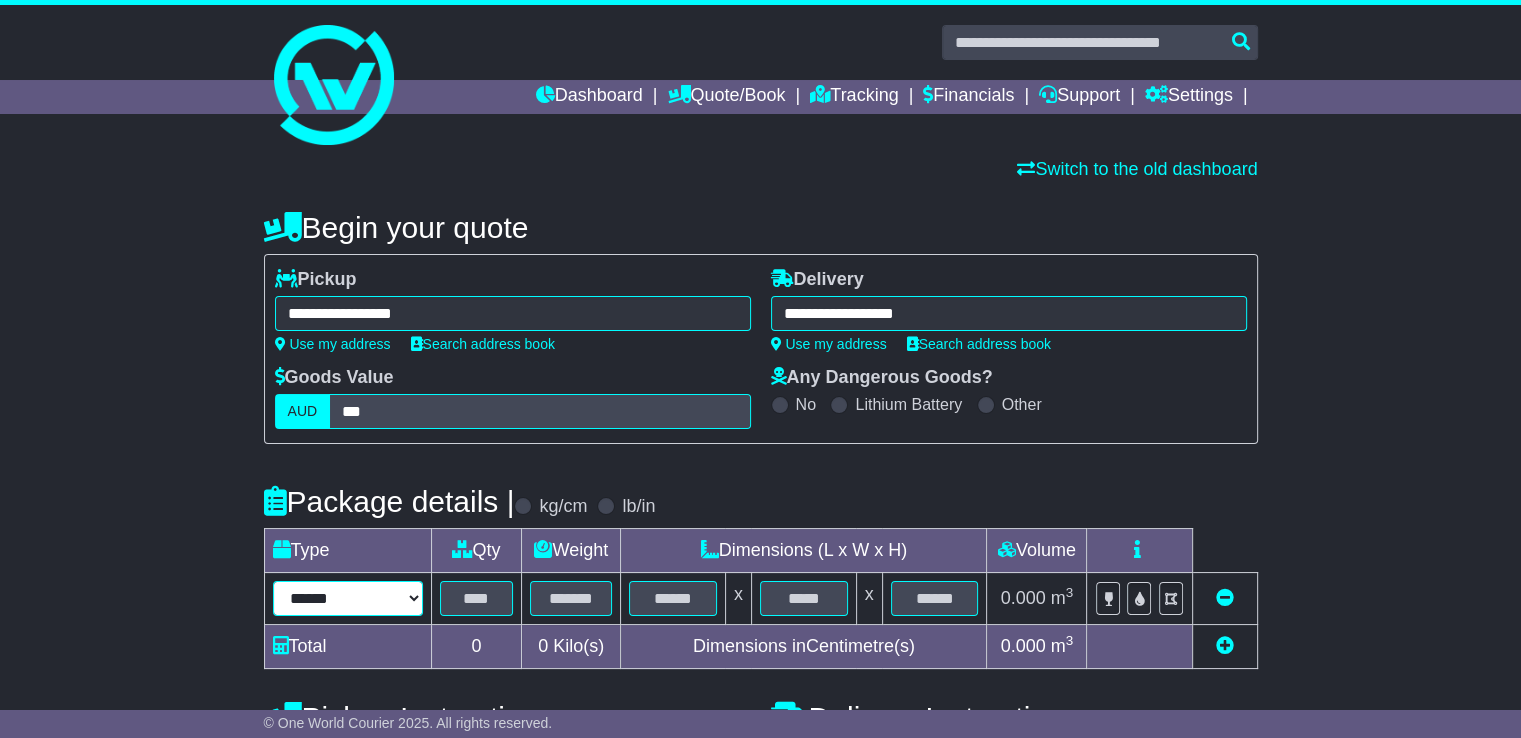 click on "****** ****** *** ******** ***** **** **** ****** *** *******" at bounding box center (348, 598) 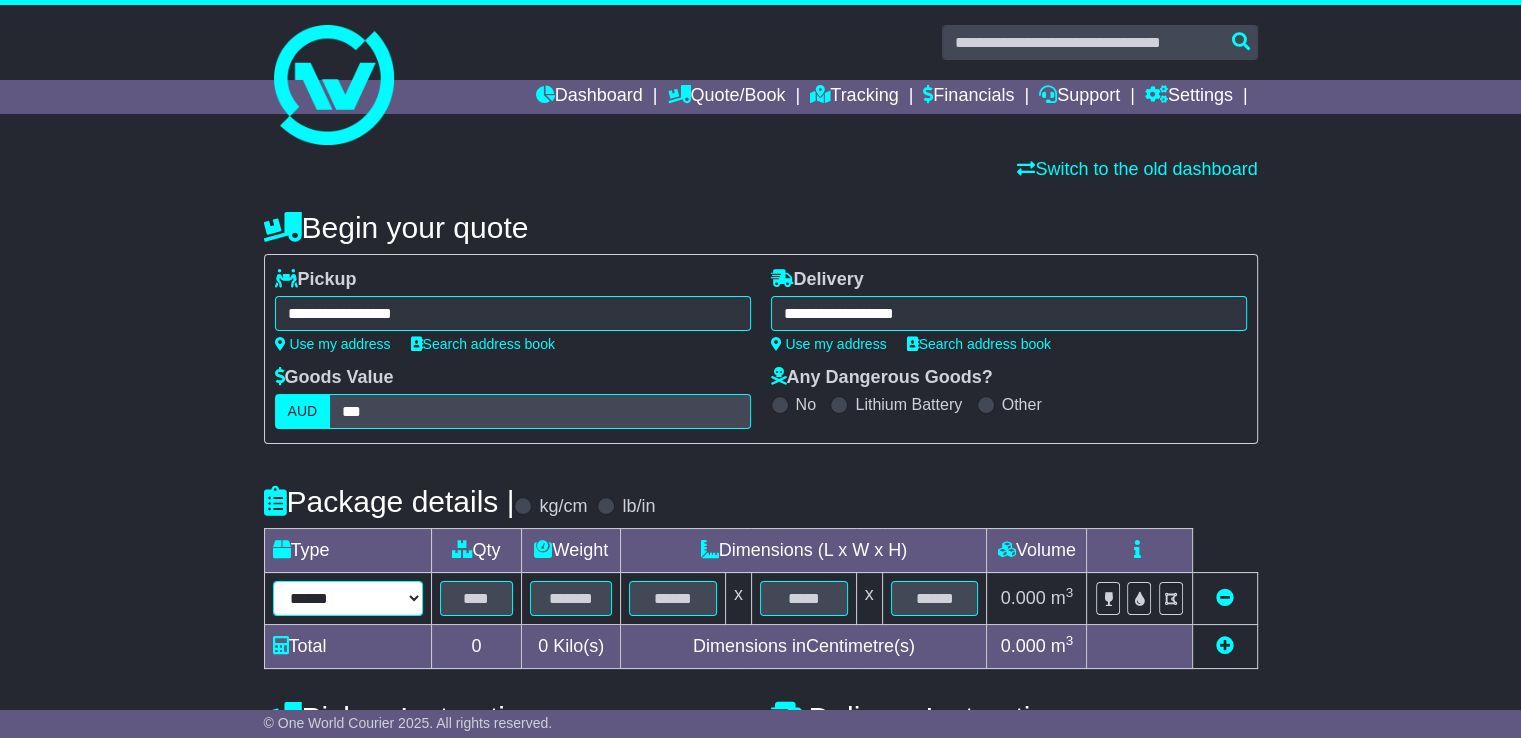 select on "*****" 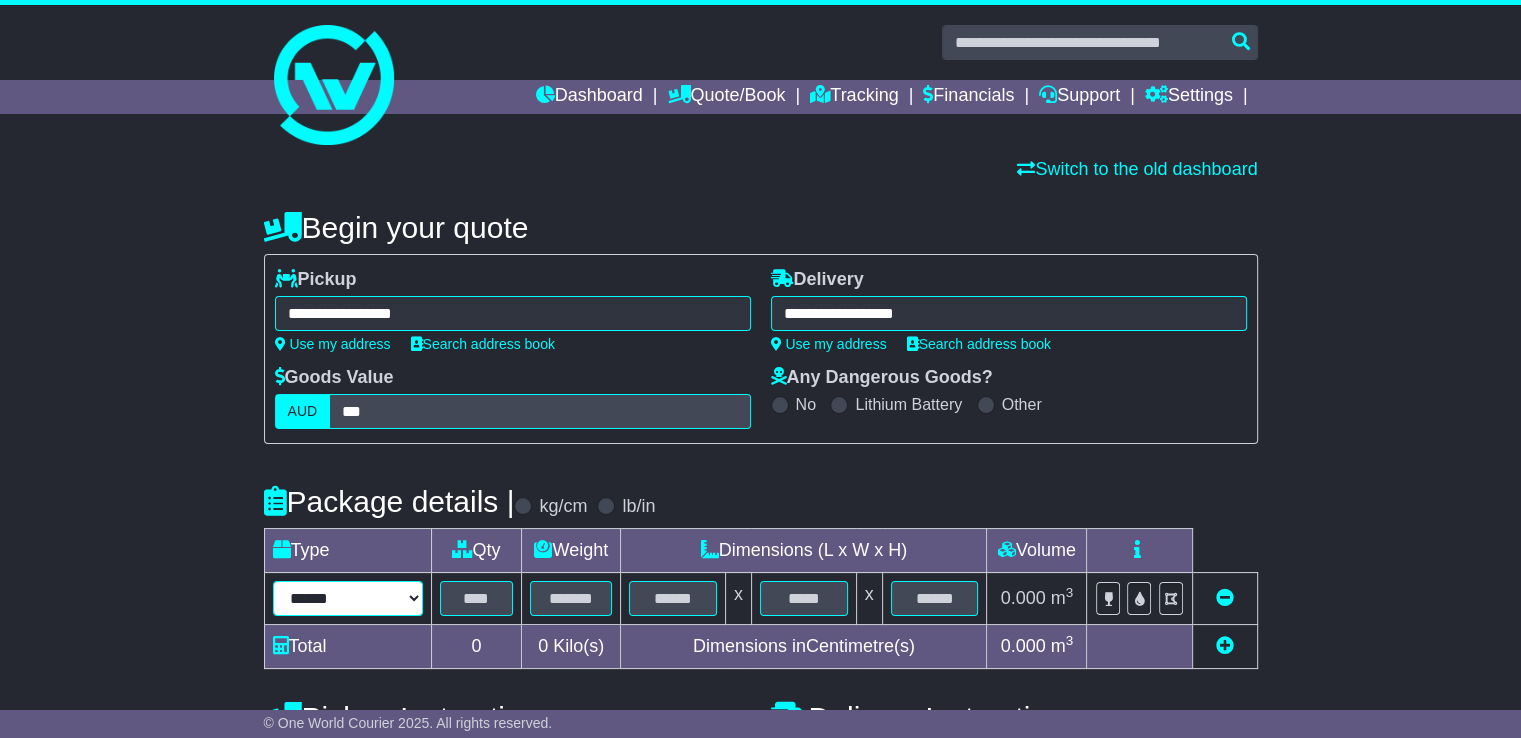 click on "****** ****** *** ******** ***** **** **** ****** *** *******" at bounding box center [348, 598] 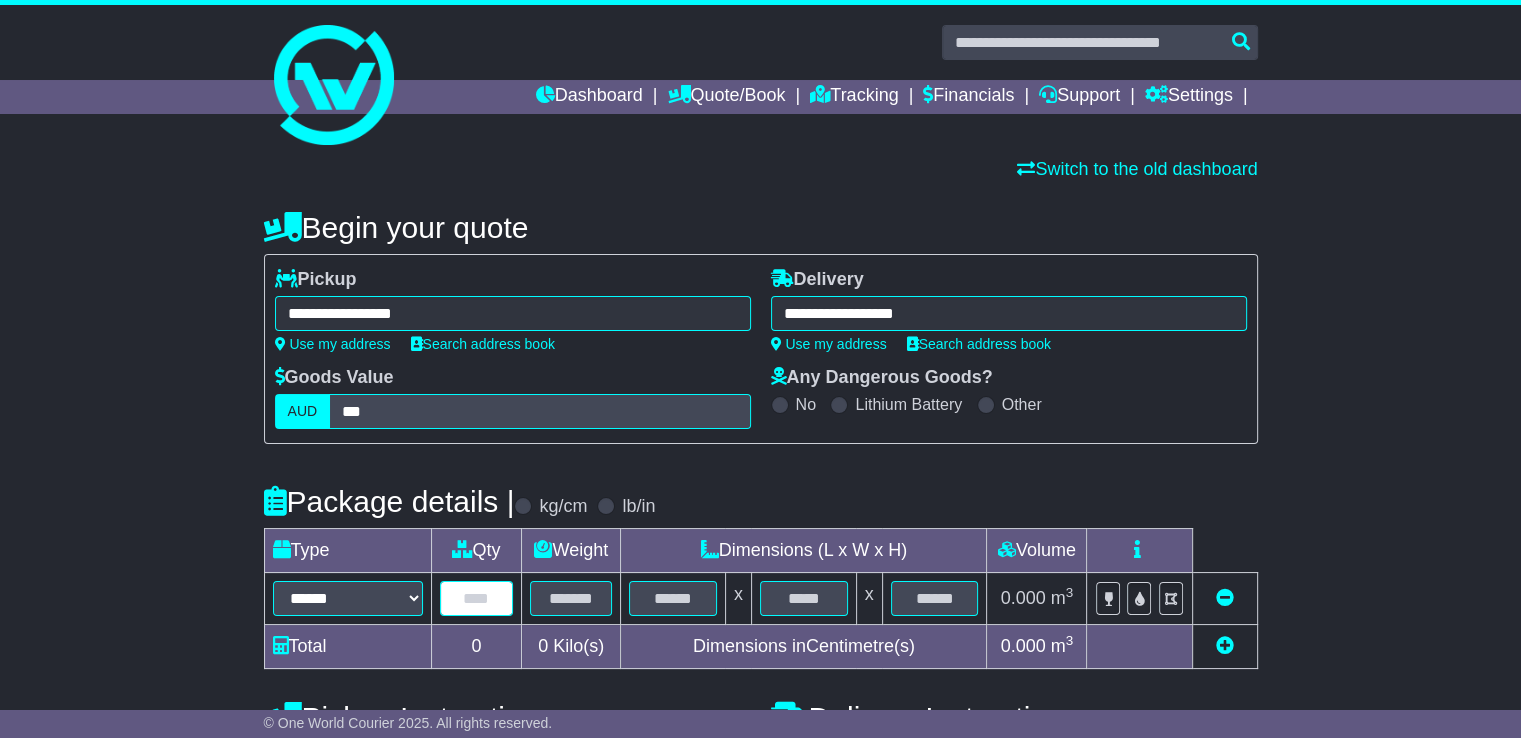 click at bounding box center [477, 598] 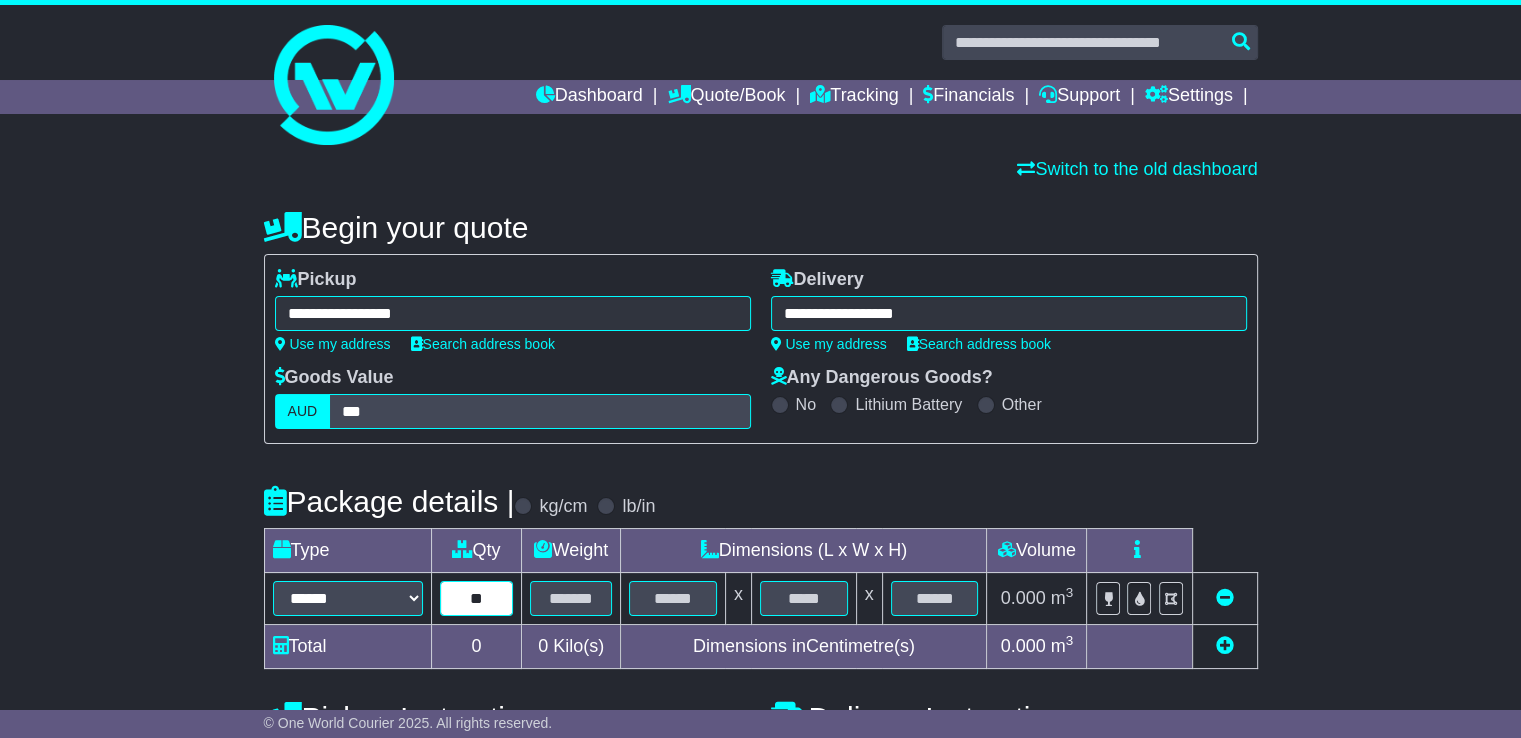 type on "*" 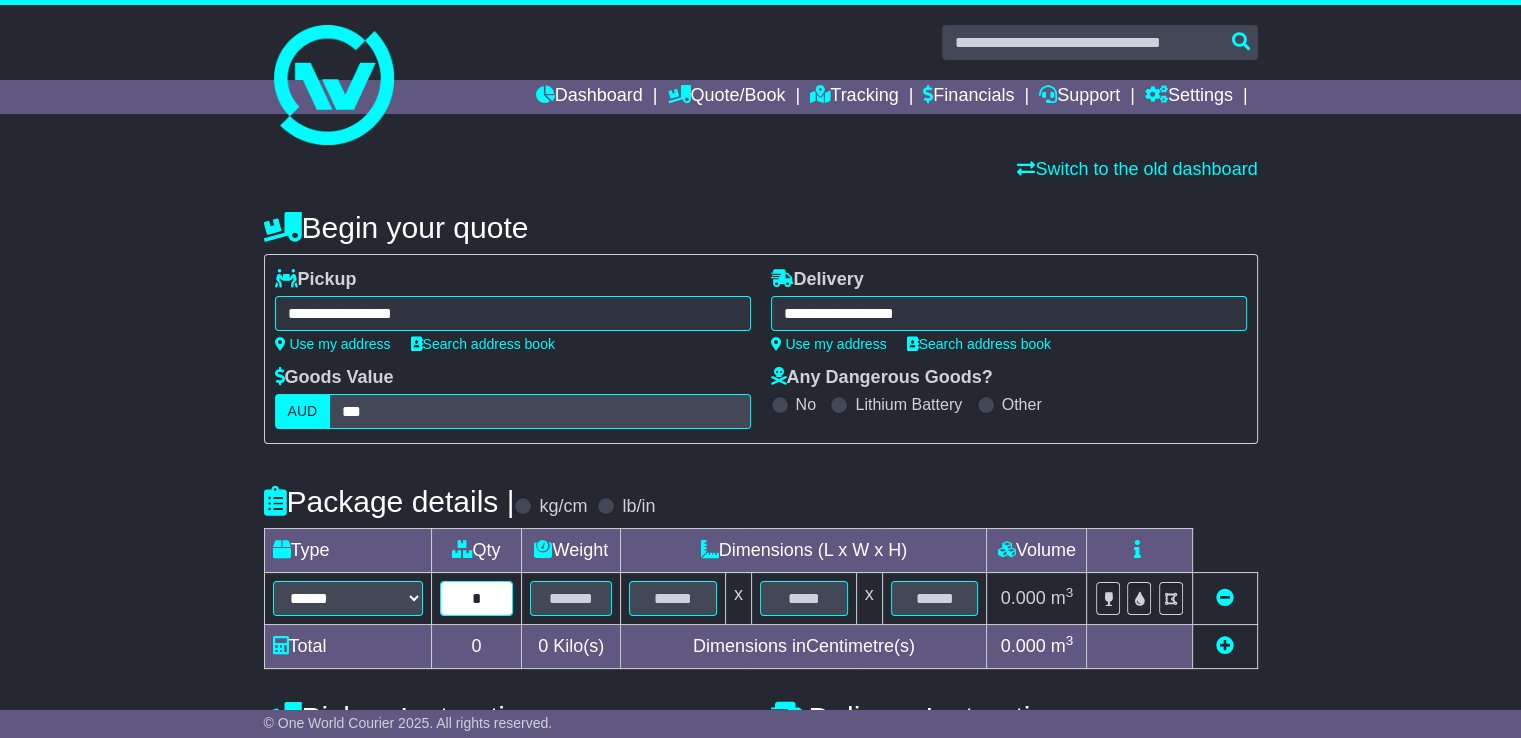 type on "*" 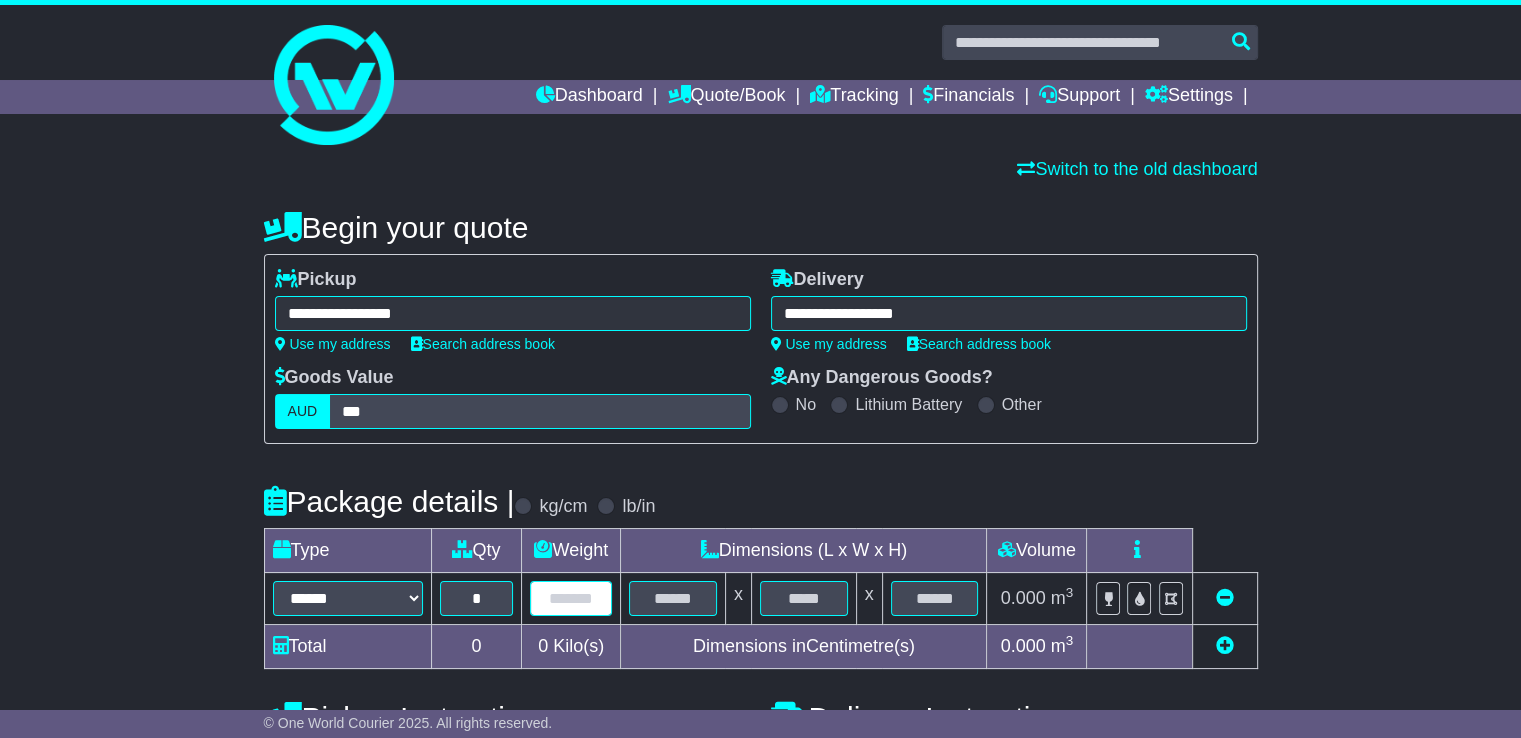 click at bounding box center (571, 598) 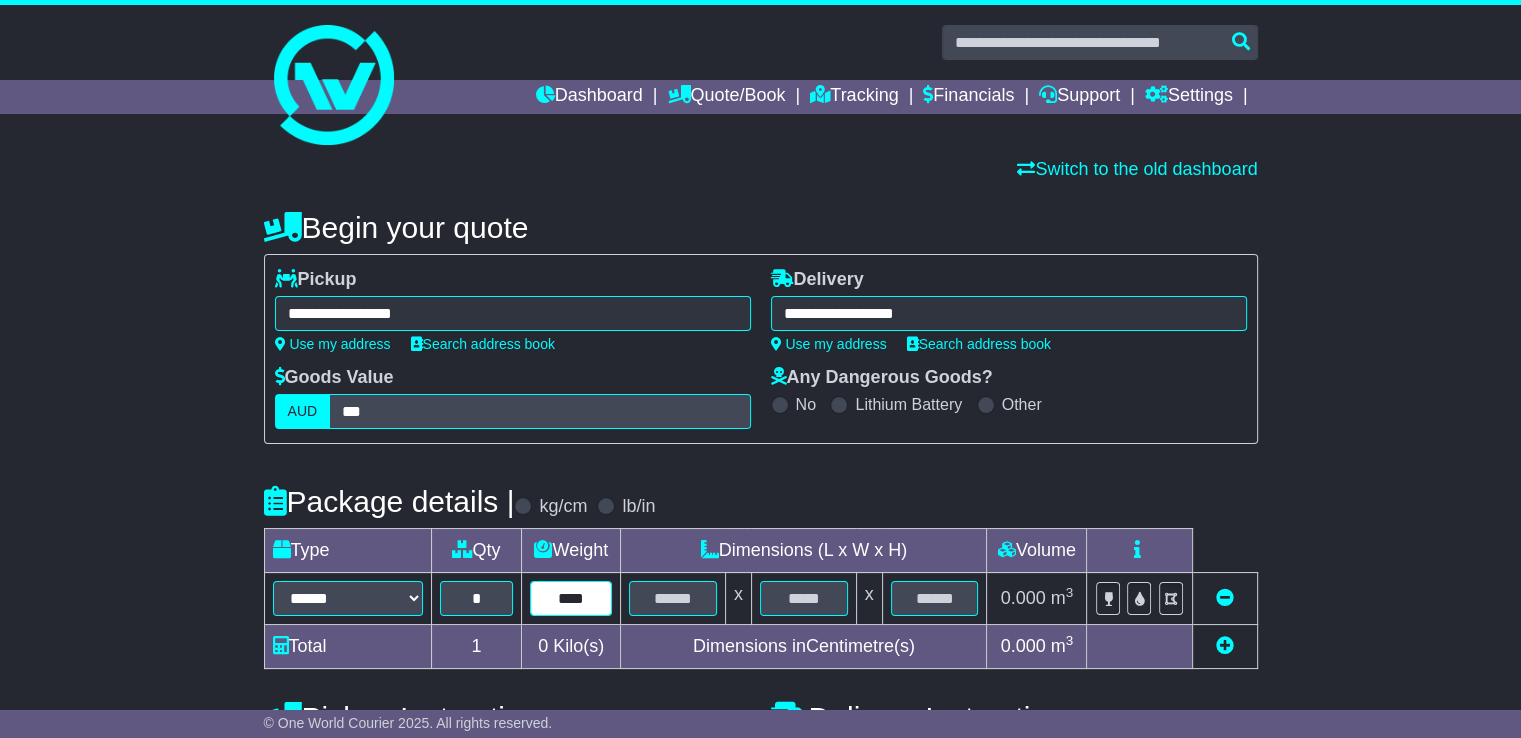 drag, startPoint x: 582, startPoint y: 586, endPoint x: 597, endPoint y: 586, distance: 15 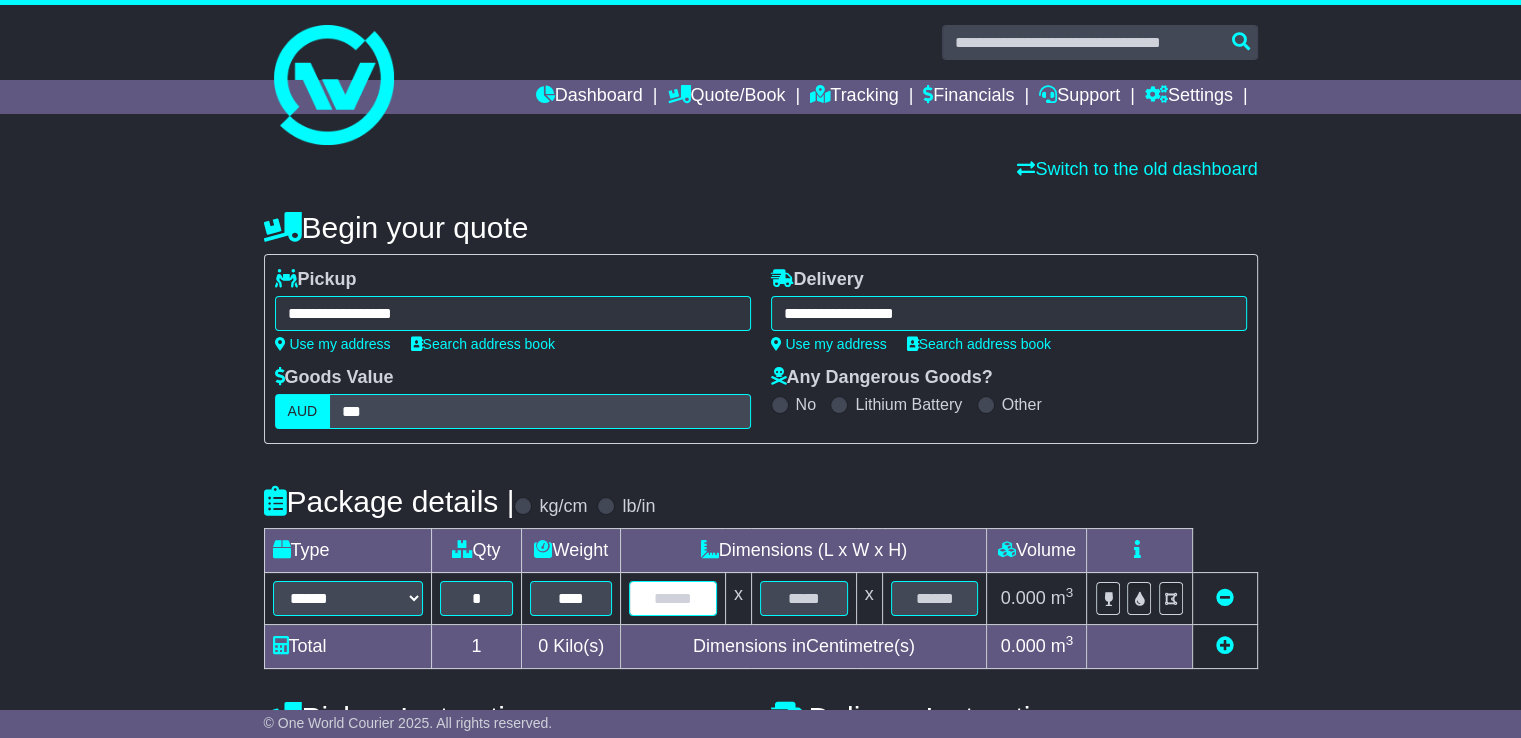 click at bounding box center [673, 598] 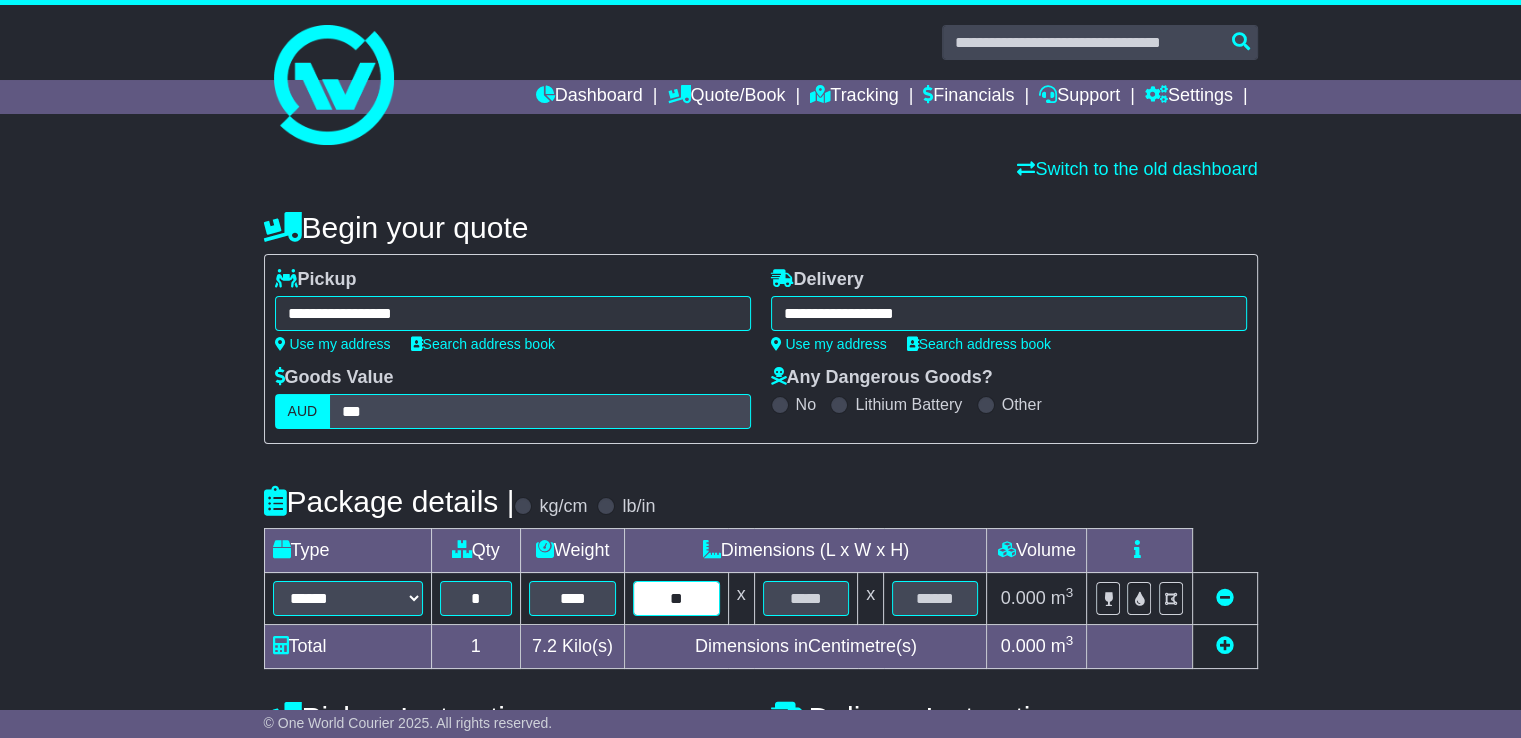 type on "**" 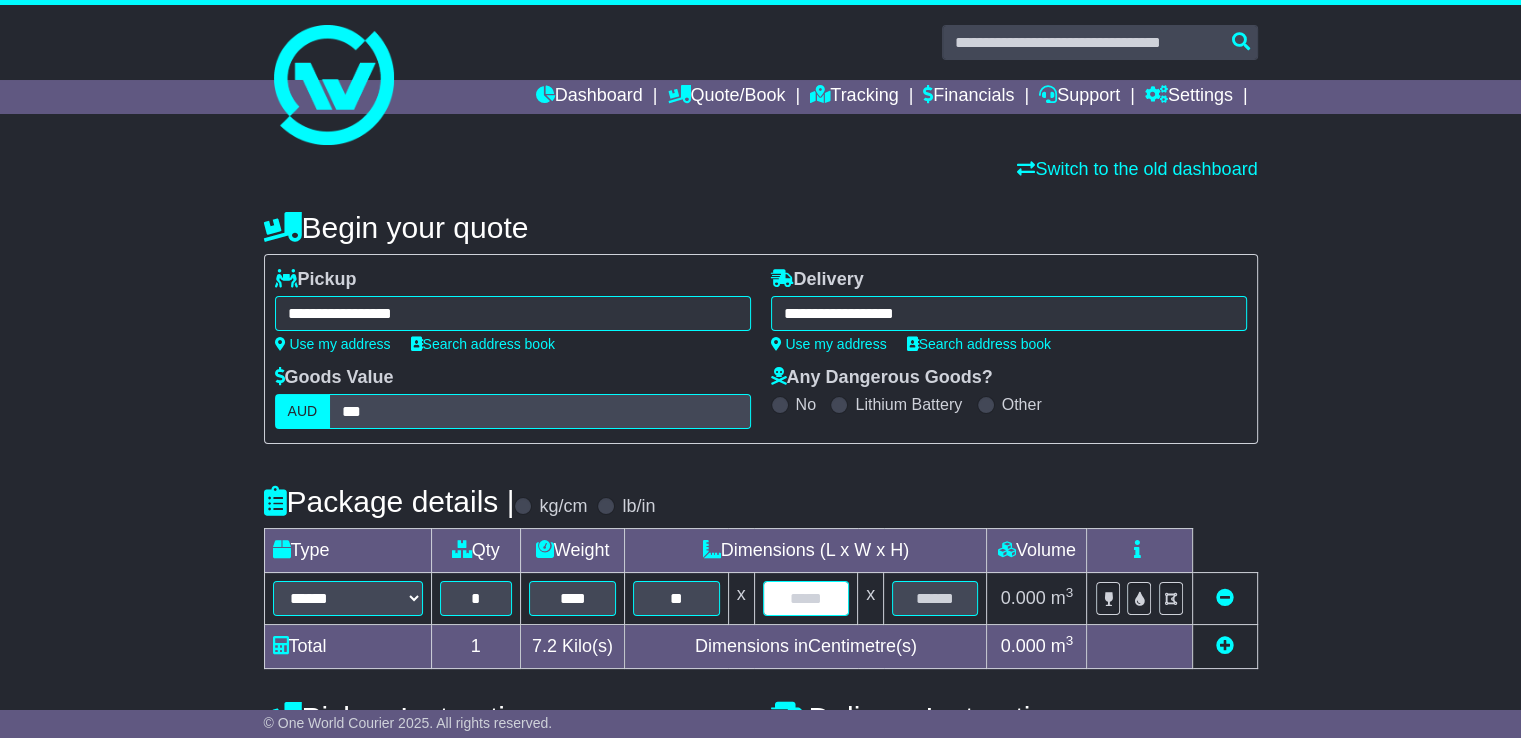 click at bounding box center [806, 598] 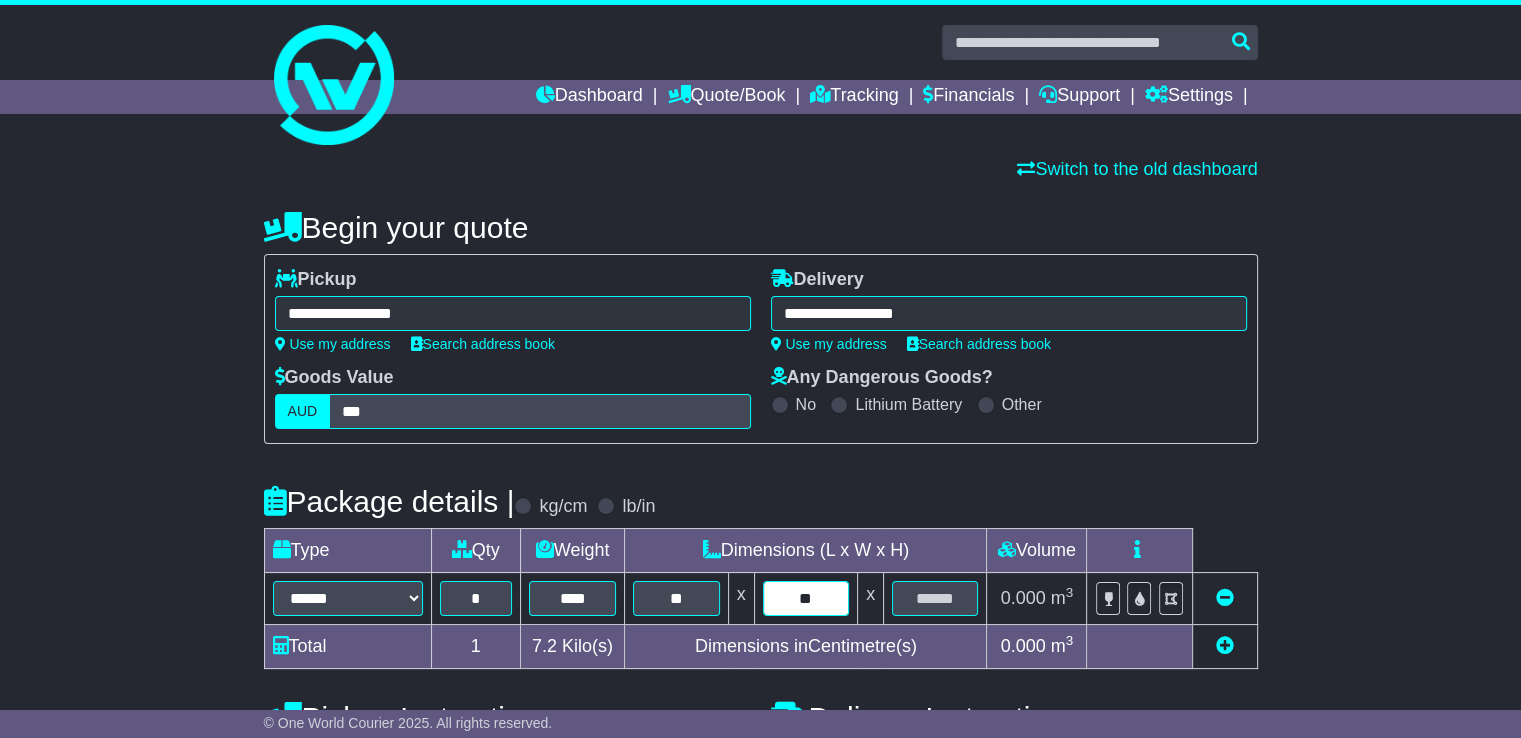 type on "**" 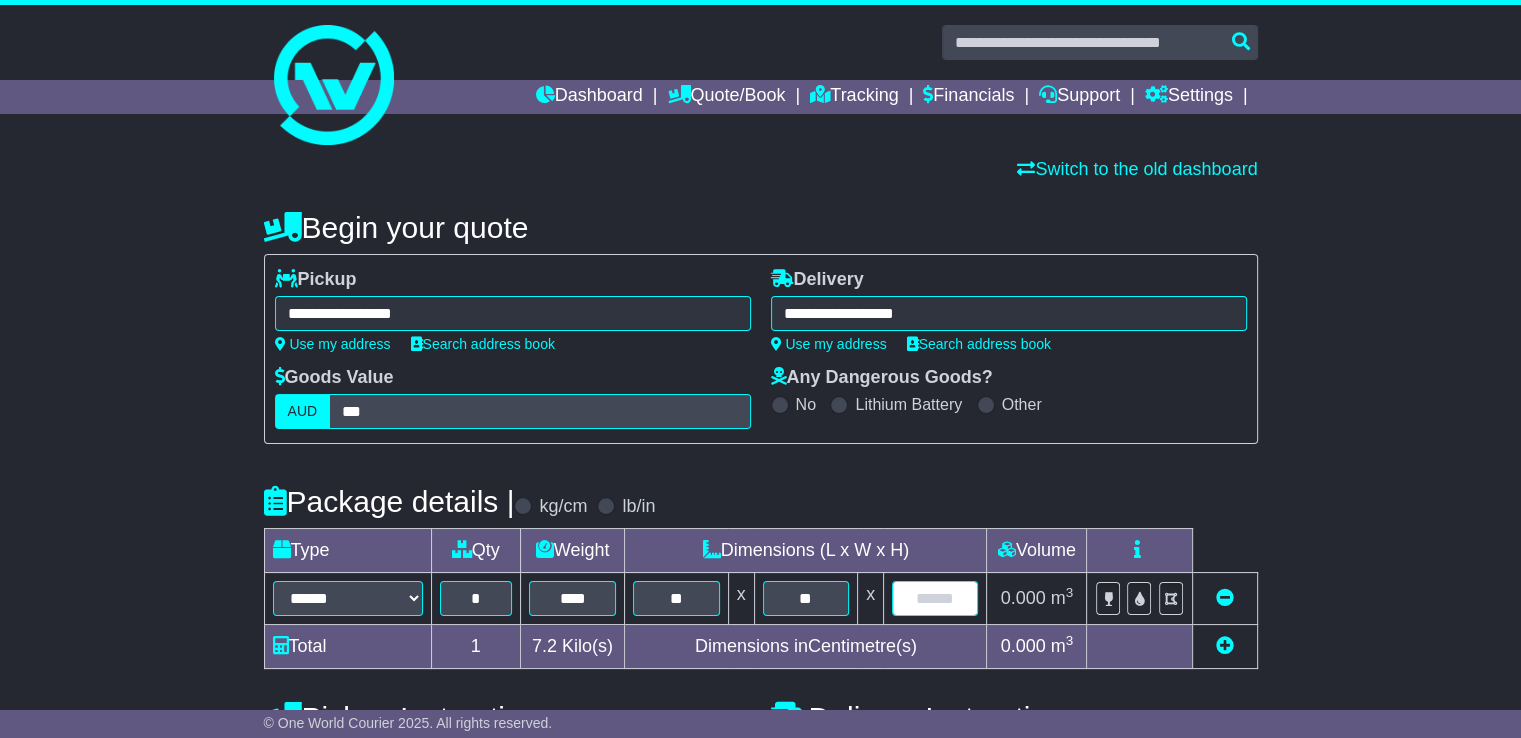 click at bounding box center [935, 598] 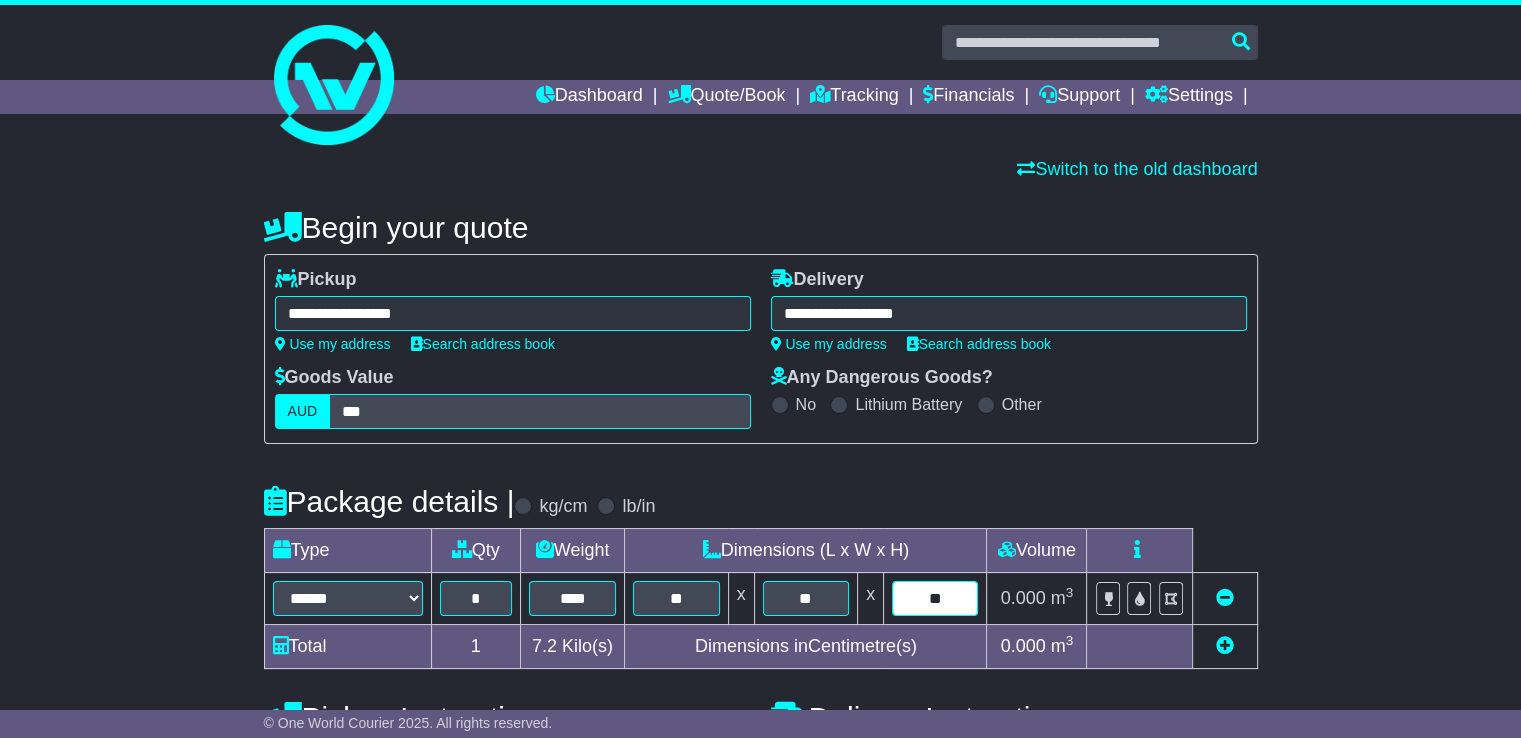 type on "**" 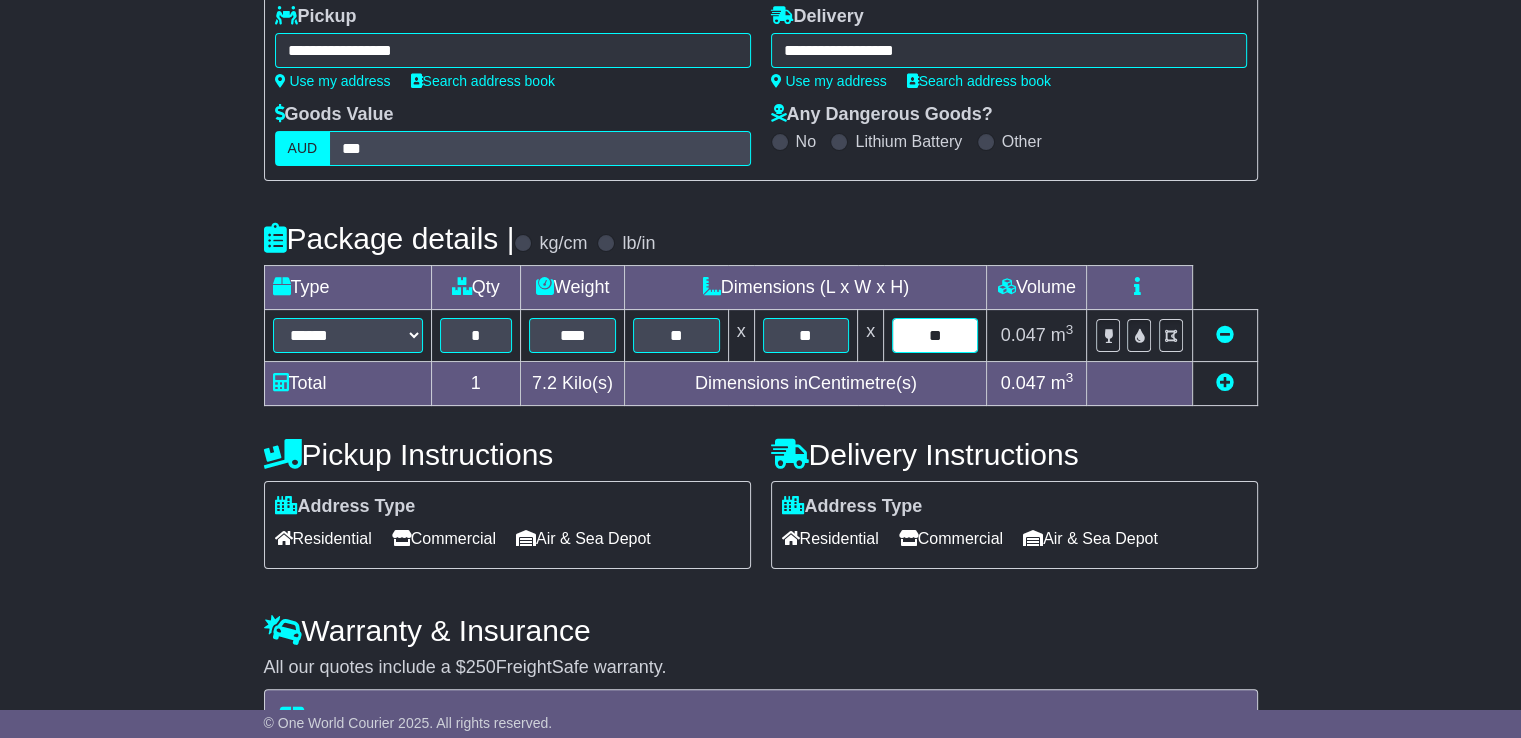 scroll, scrollTop: 360, scrollLeft: 0, axis: vertical 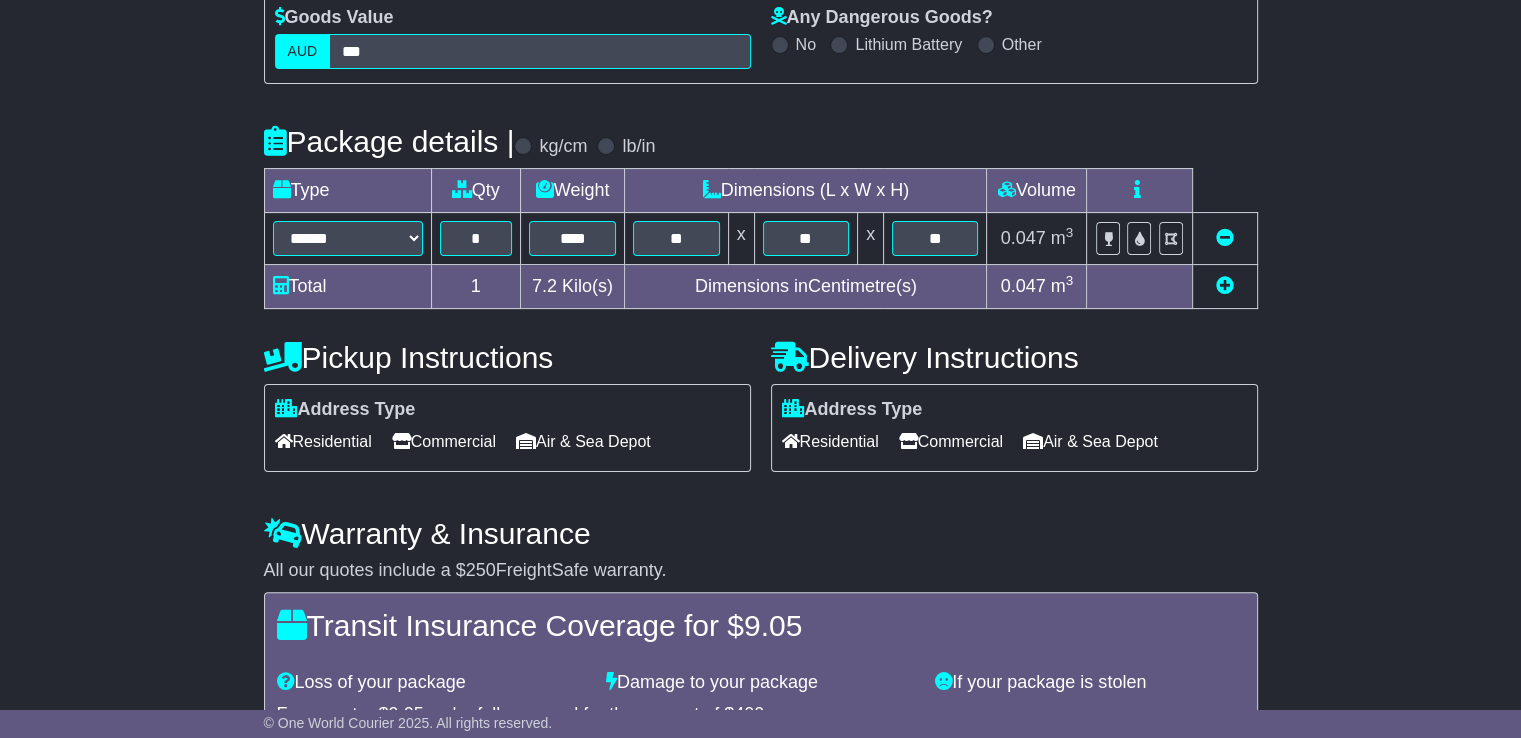 click on "Commercial" at bounding box center (444, 441) 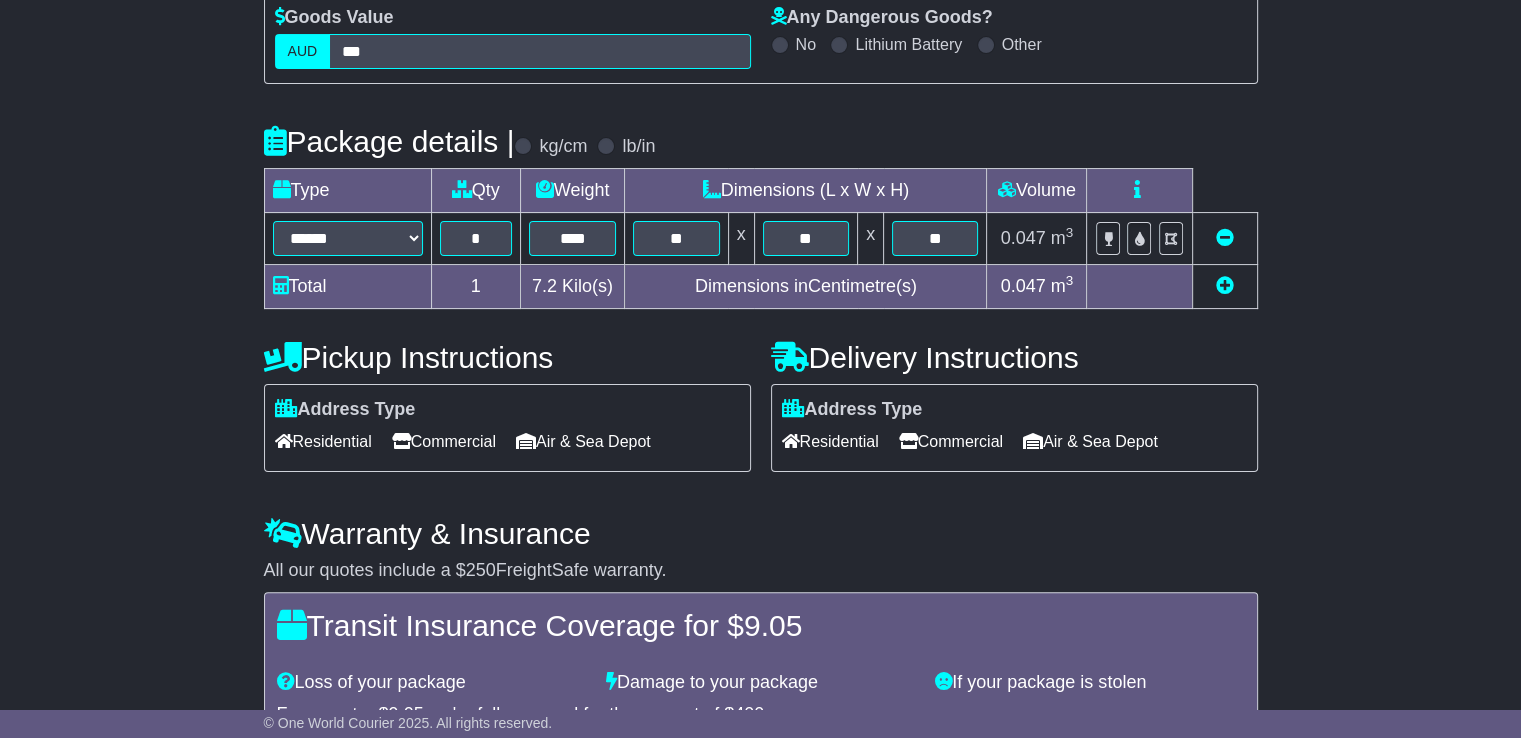 click on "Commercial" at bounding box center (951, 441) 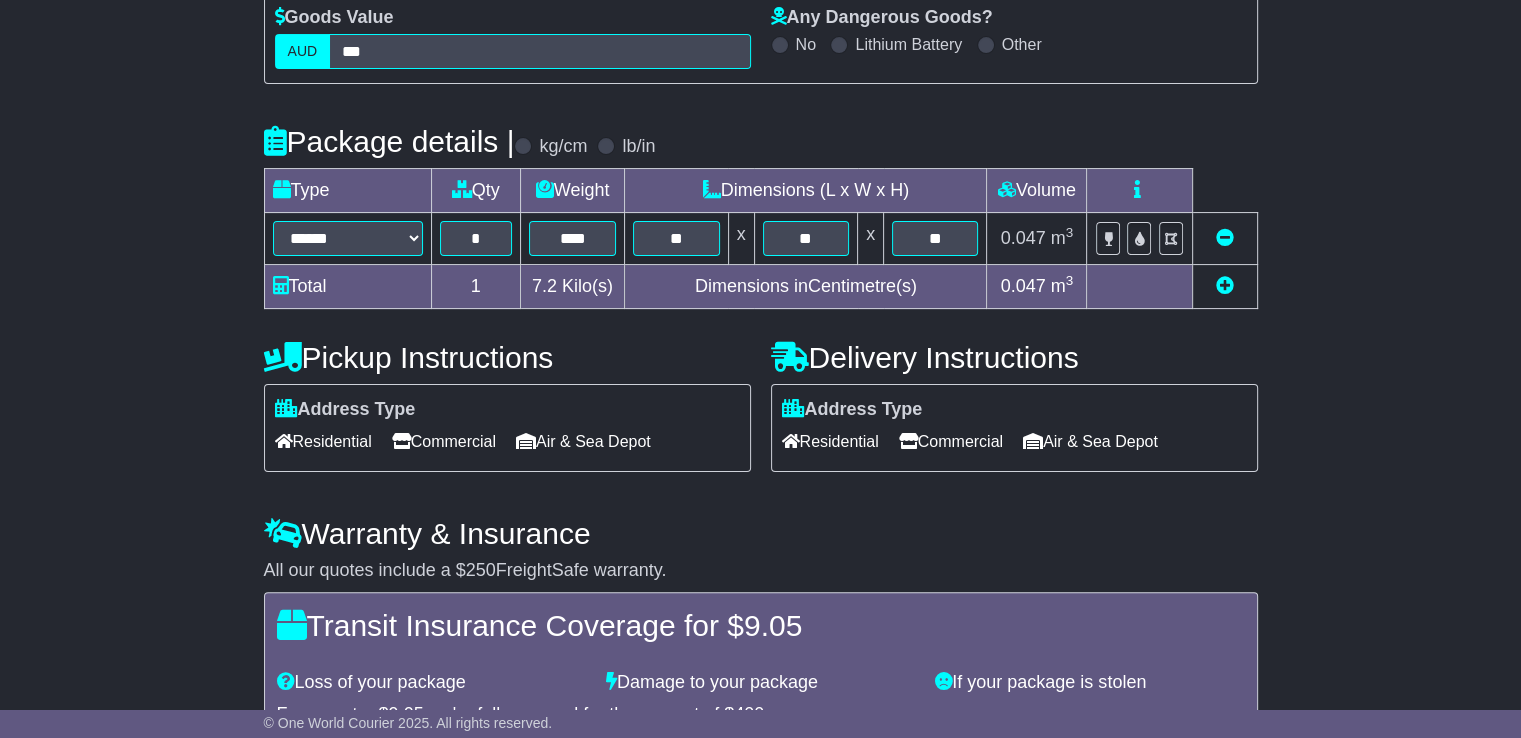 scroll, scrollTop: 536, scrollLeft: 0, axis: vertical 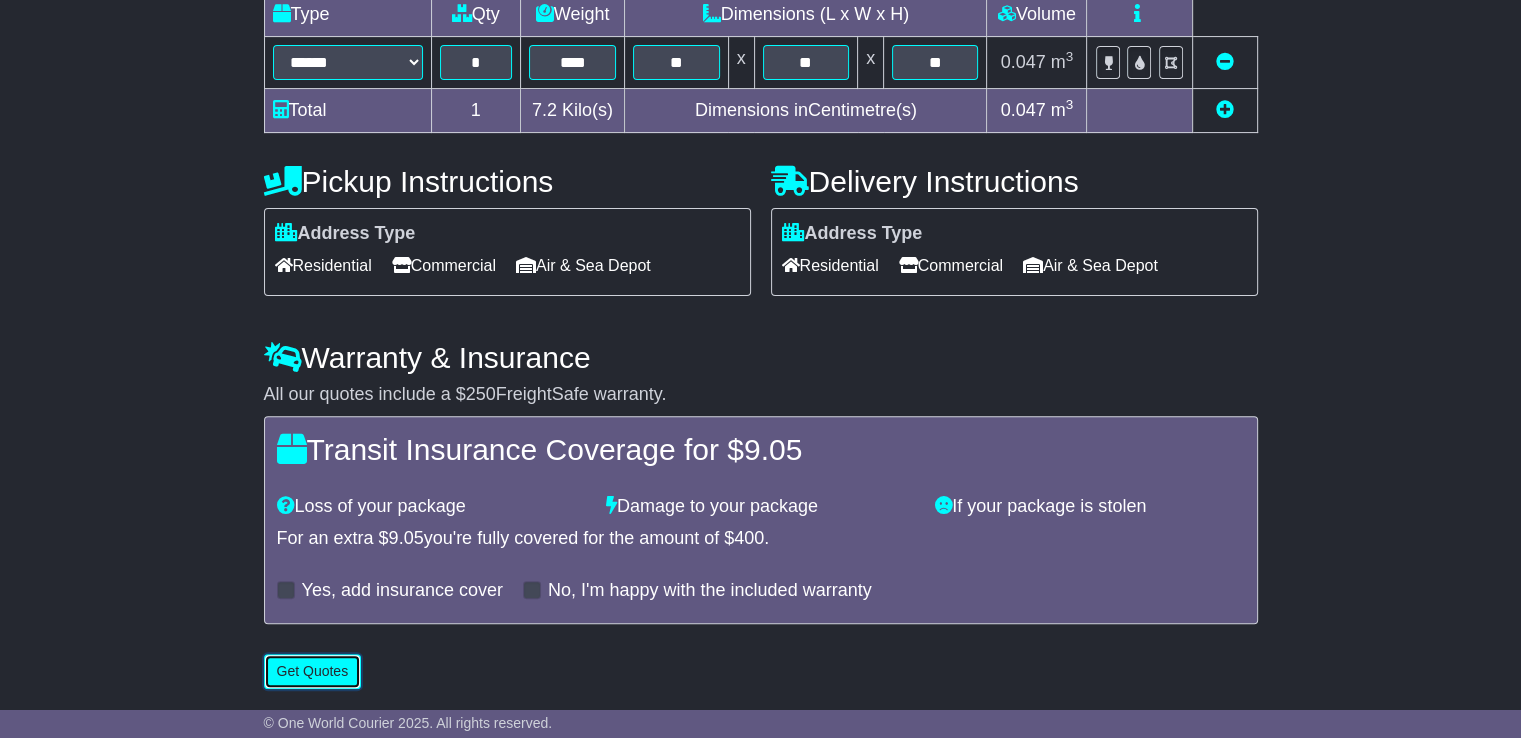 click on "Get Quotes" at bounding box center [313, 671] 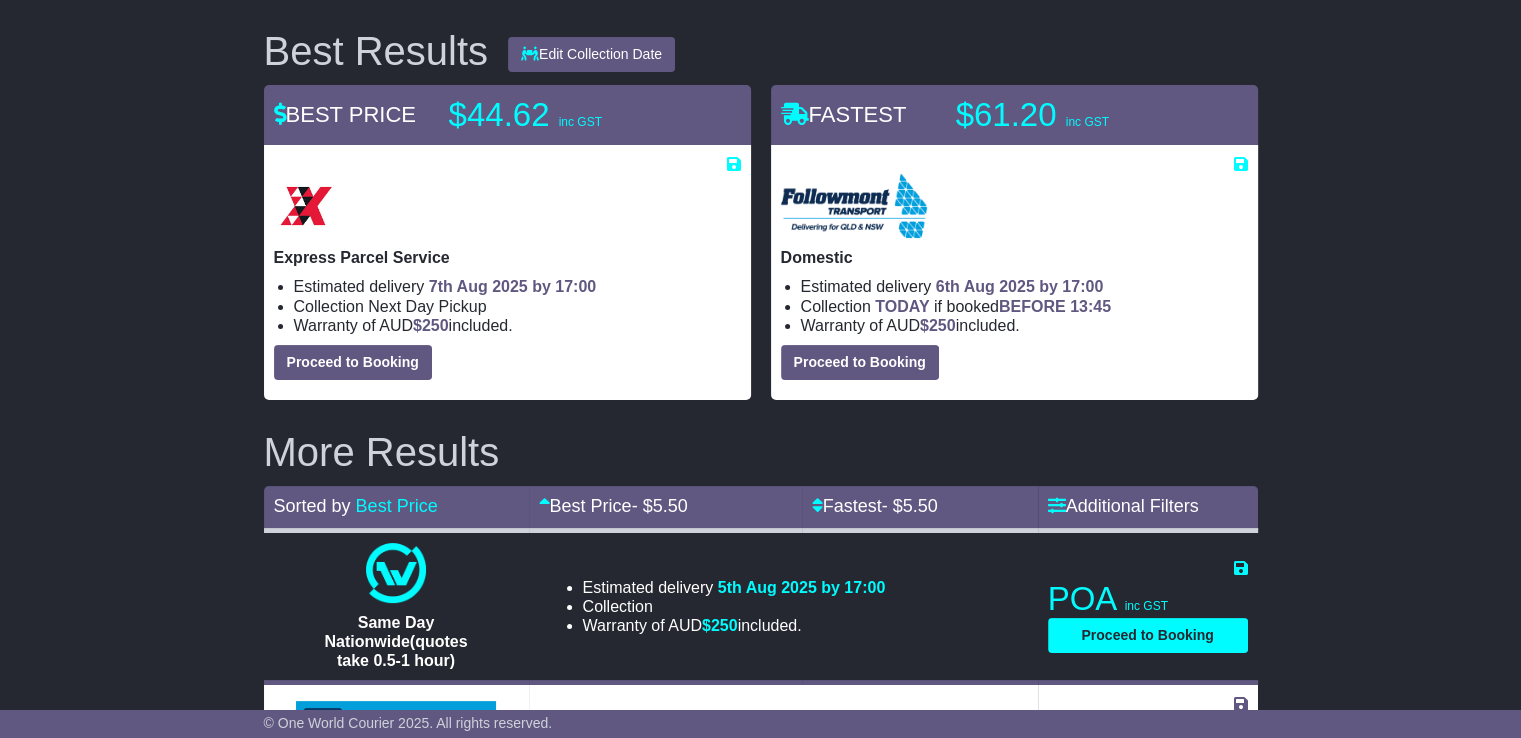 scroll, scrollTop: 233, scrollLeft: 0, axis: vertical 